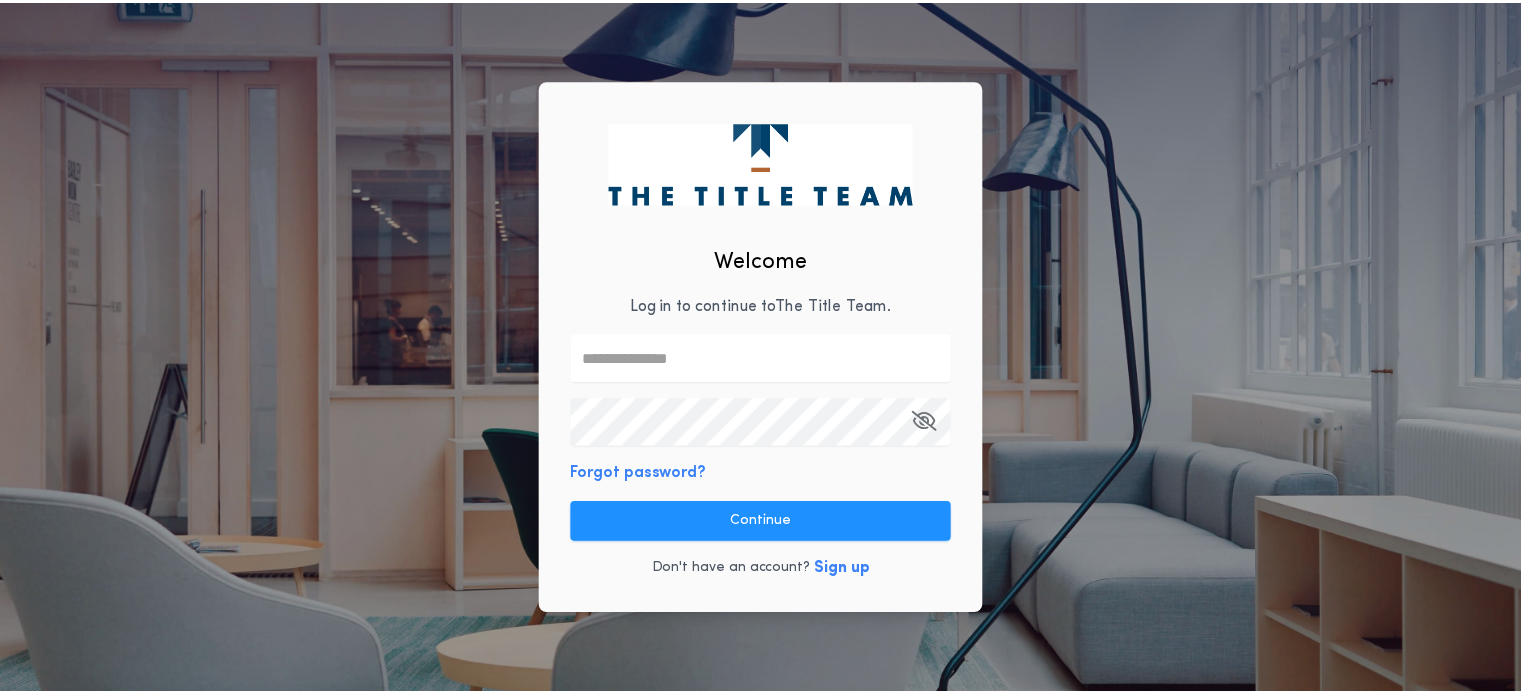 scroll, scrollTop: 0, scrollLeft: 0, axis: both 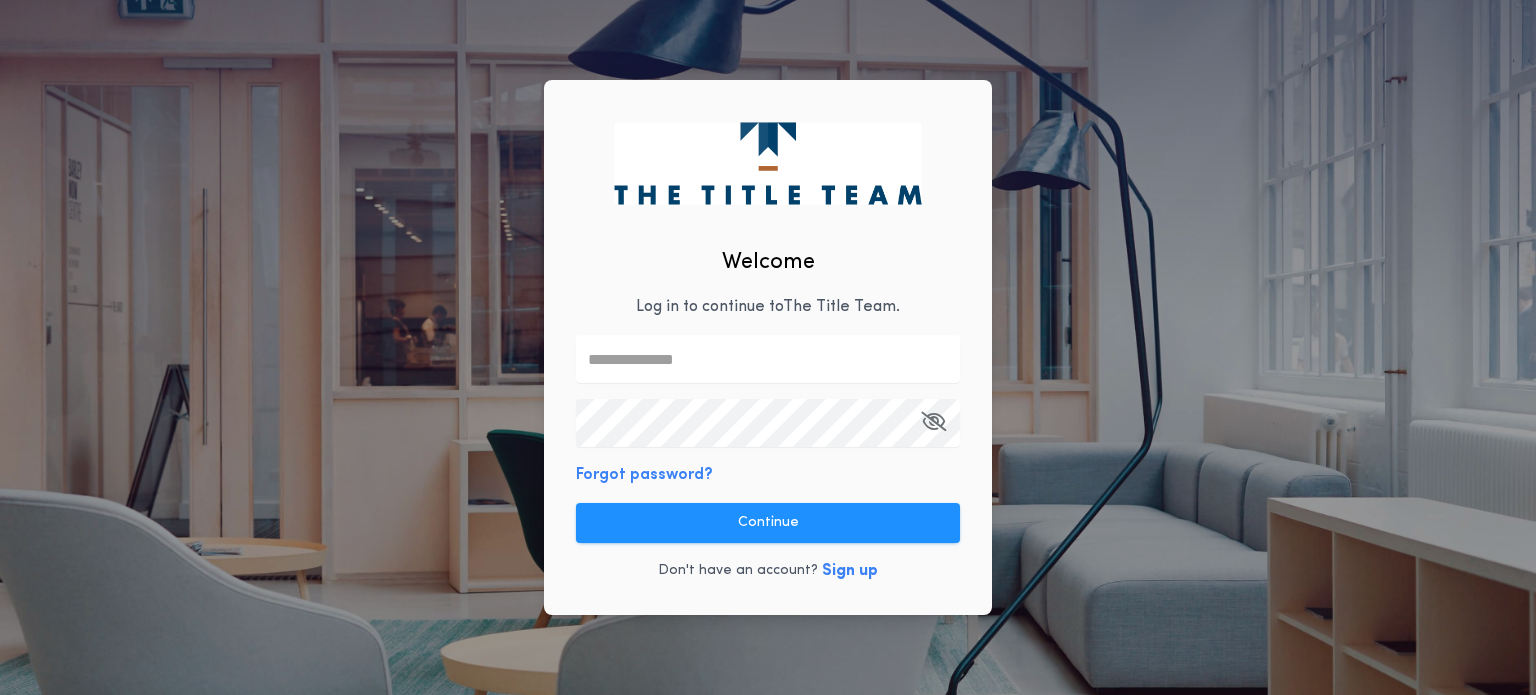 click at bounding box center (768, 359) 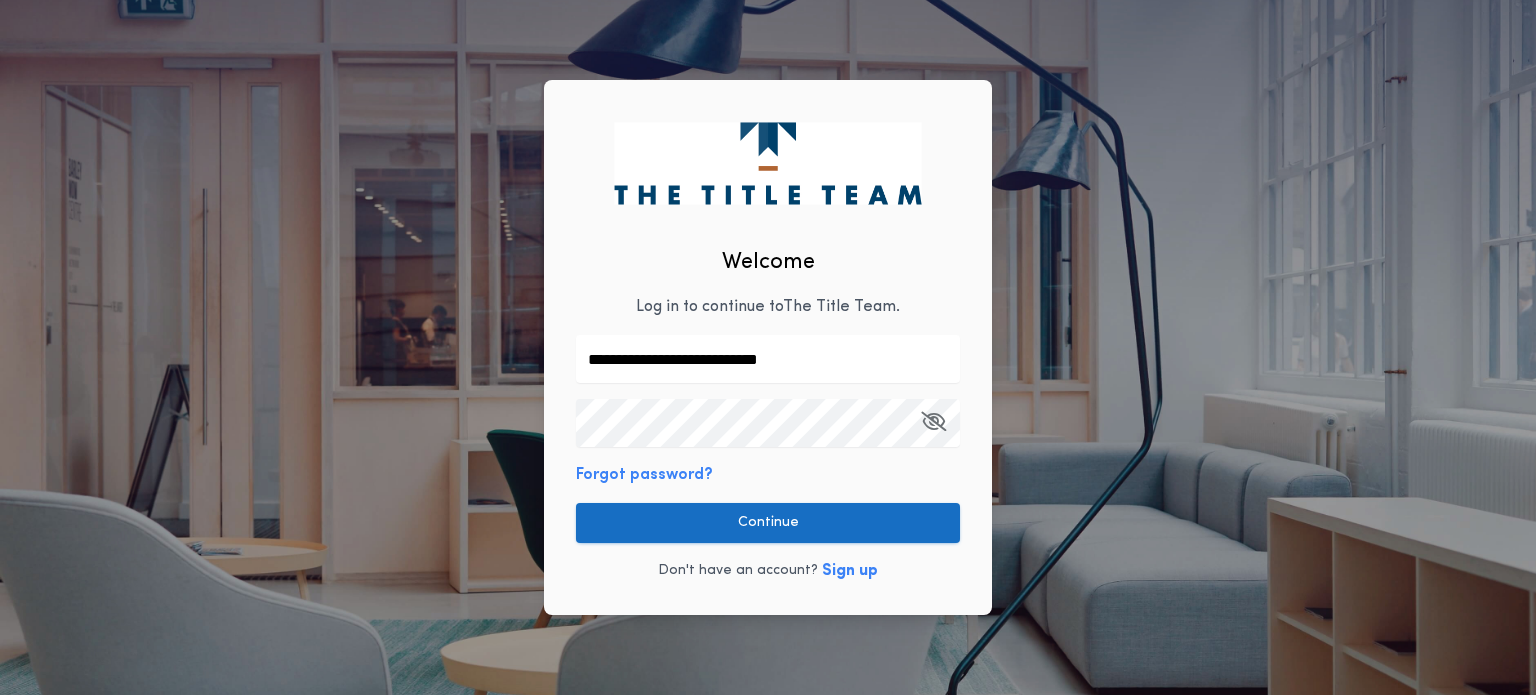 click on "Continue" at bounding box center [768, 523] 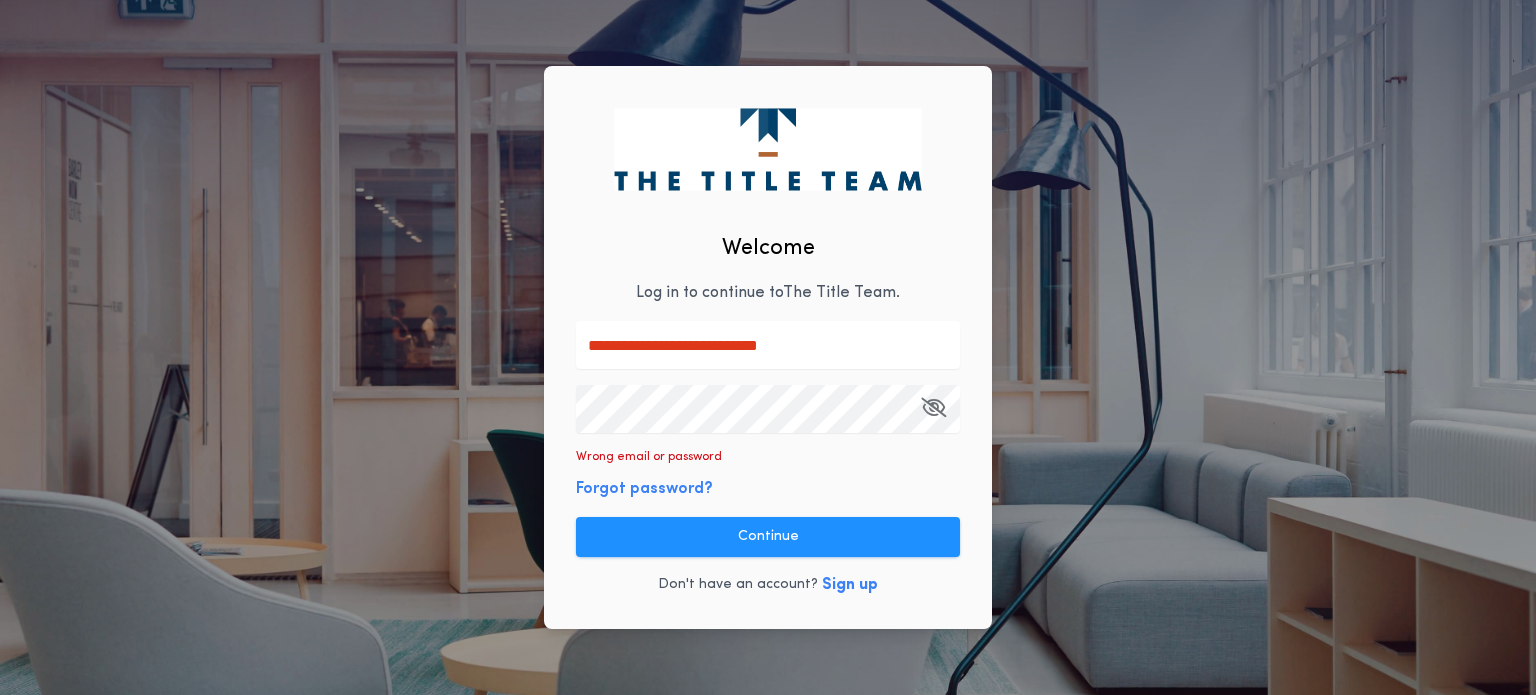 click on "**********" at bounding box center [768, 347] 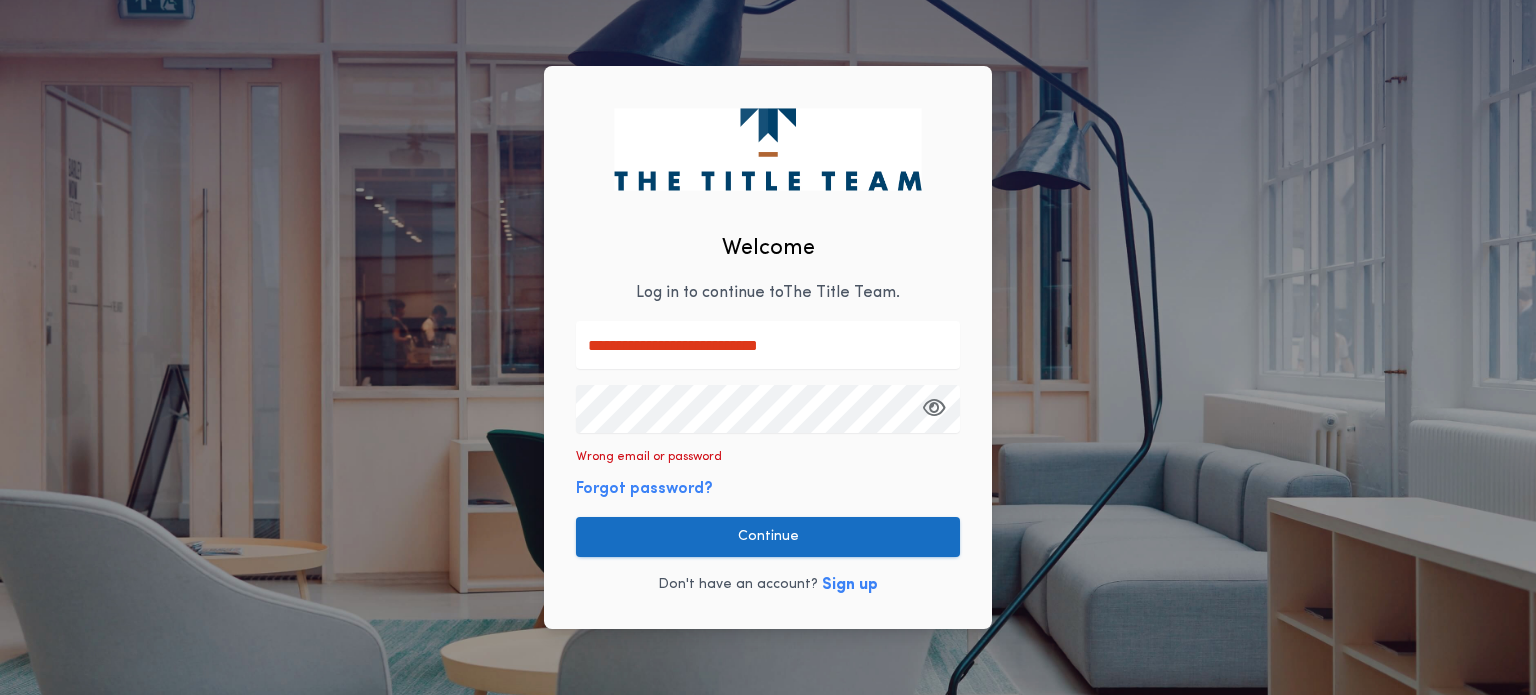 click on "Continue" at bounding box center [768, 537] 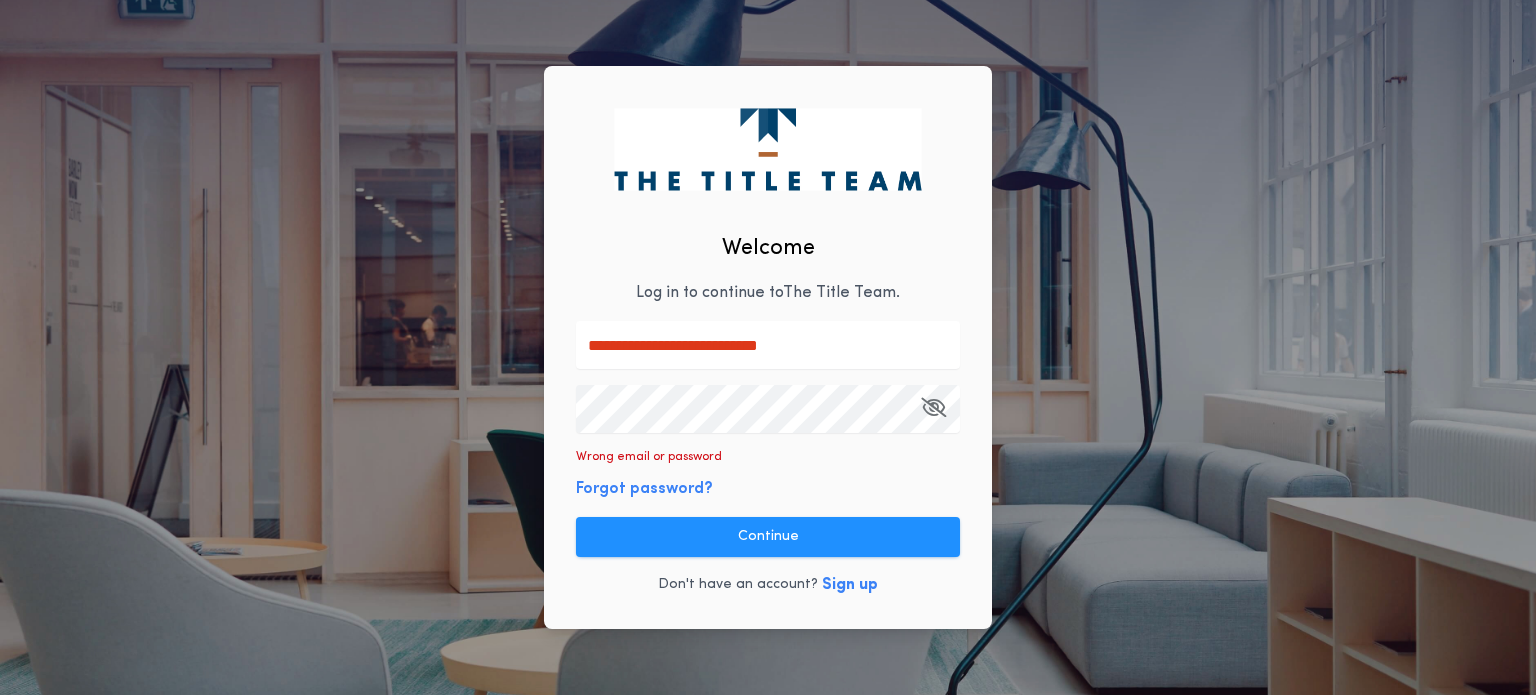 click on "**********" at bounding box center [768, 347] 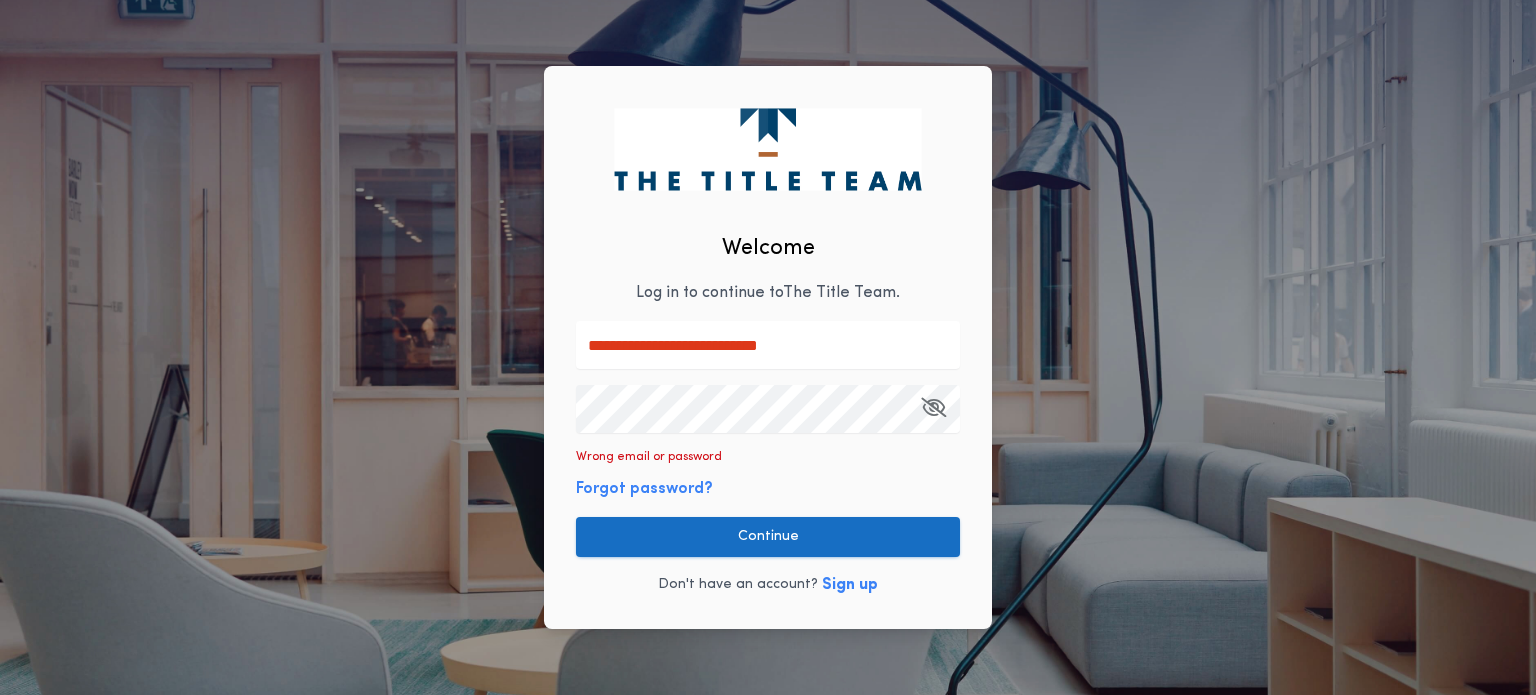 click on "Continue" at bounding box center [768, 537] 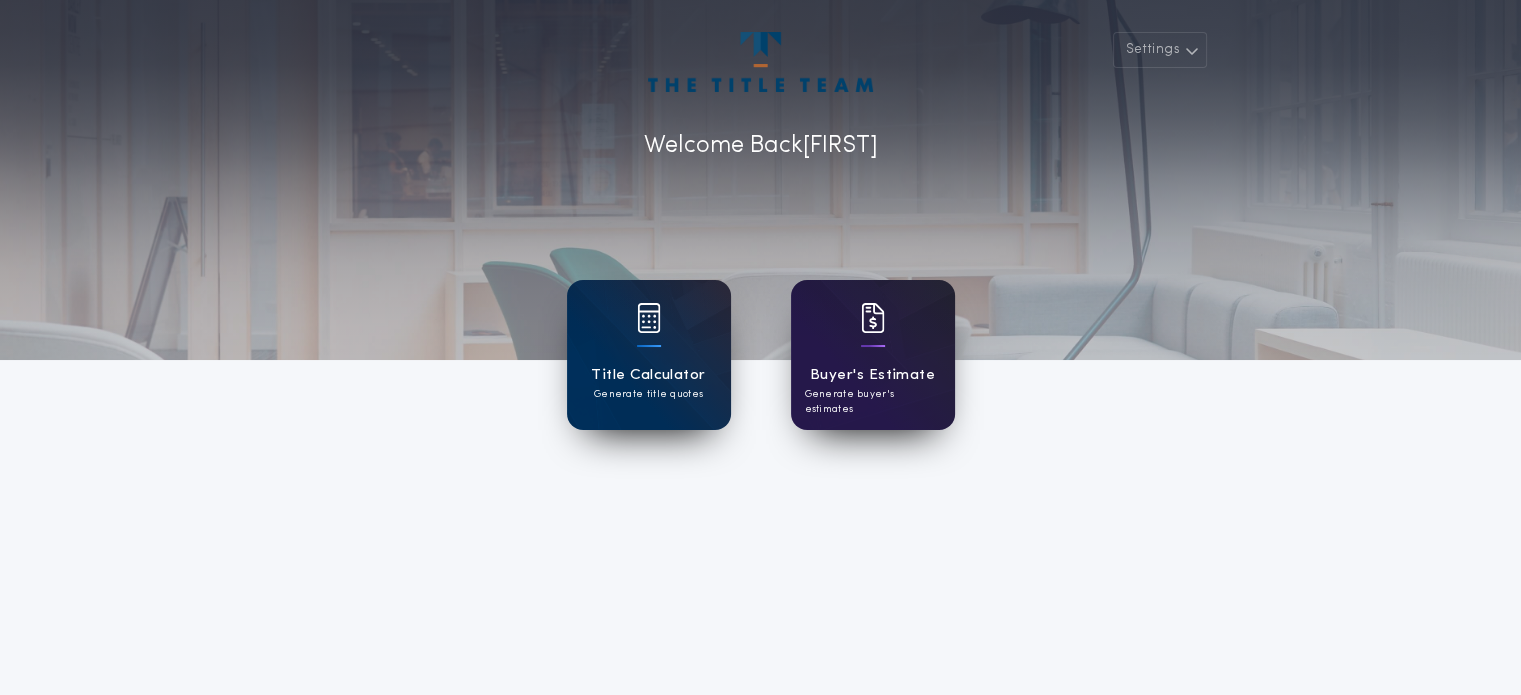 click on "Buyer's Estimate" at bounding box center (872, 375) 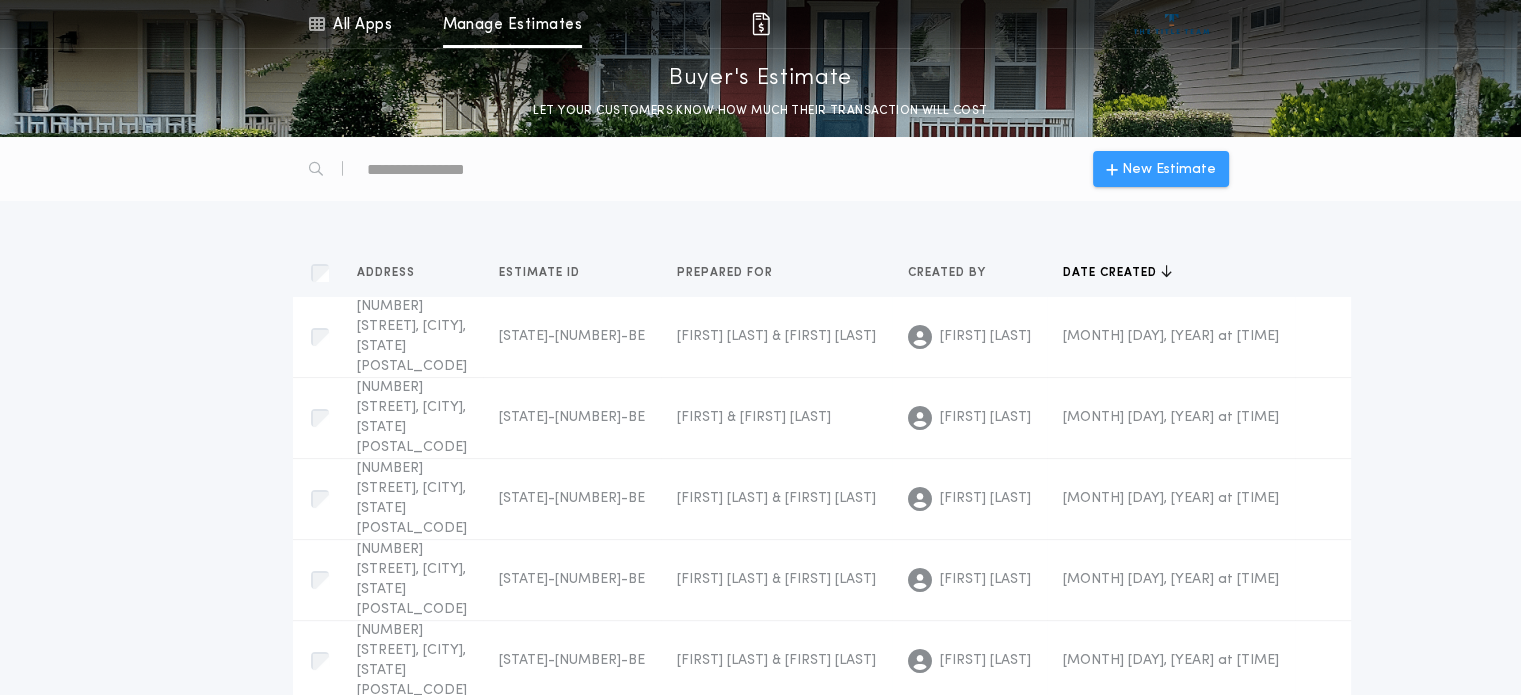 click on "New Estimate" at bounding box center (1169, 169) 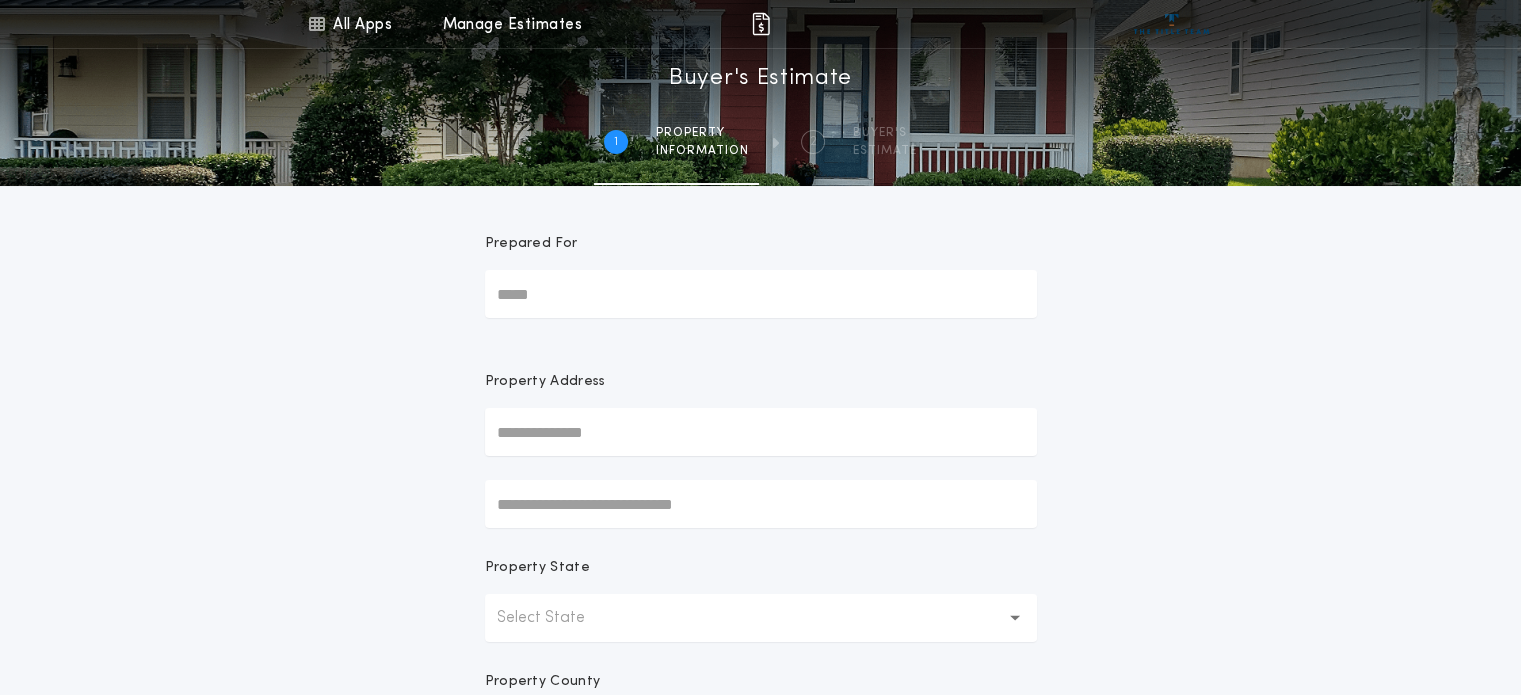 click on "Prepared For" at bounding box center [761, 294] 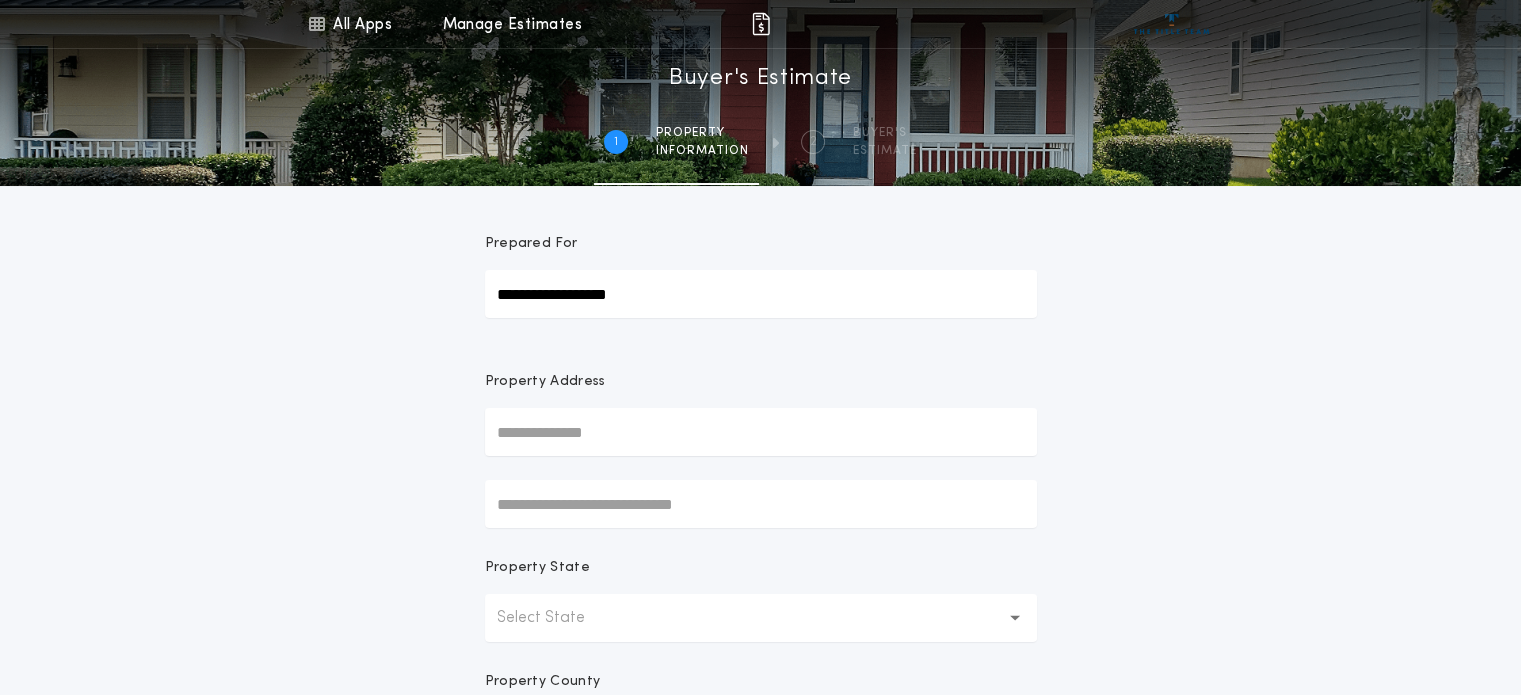 type on "**********" 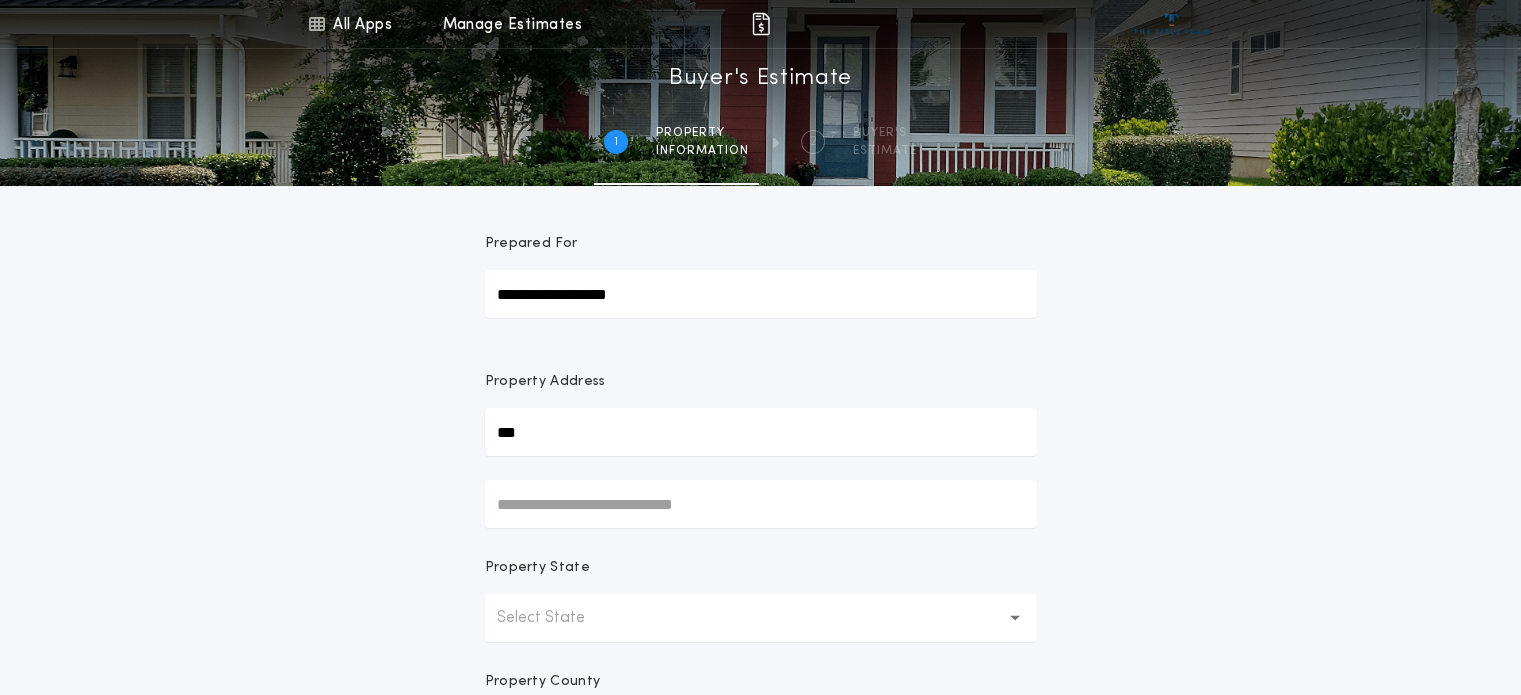 type on "***" 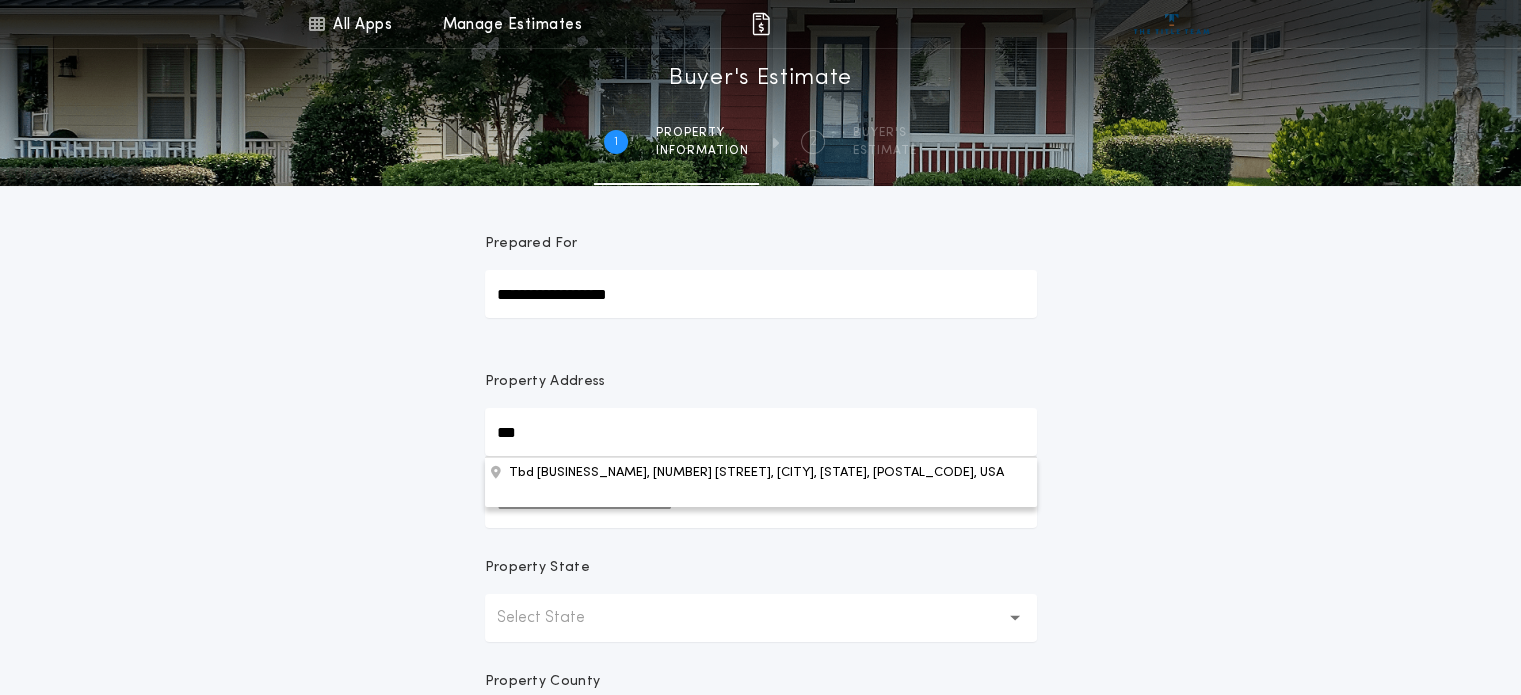 type 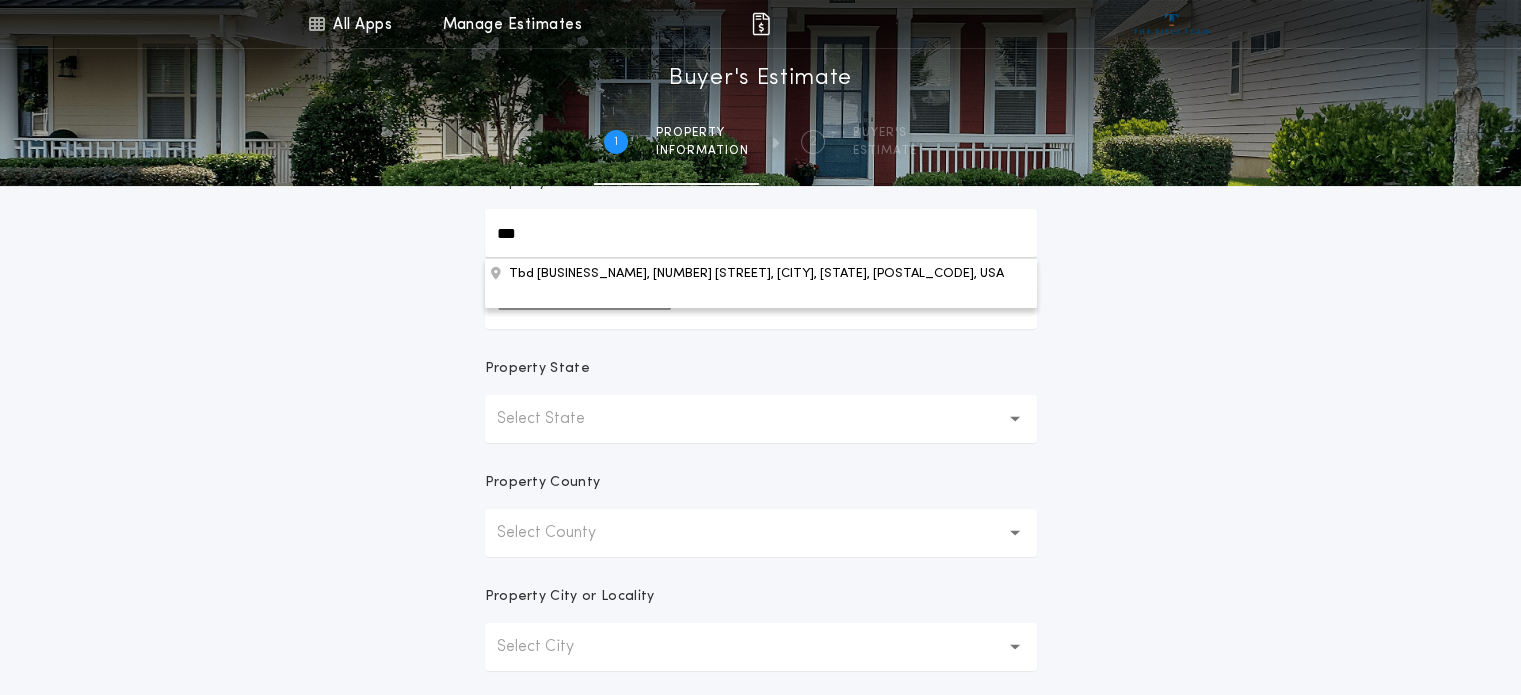 scroll, scrollTop: 100, scrollLeft: 0, axis: vertical 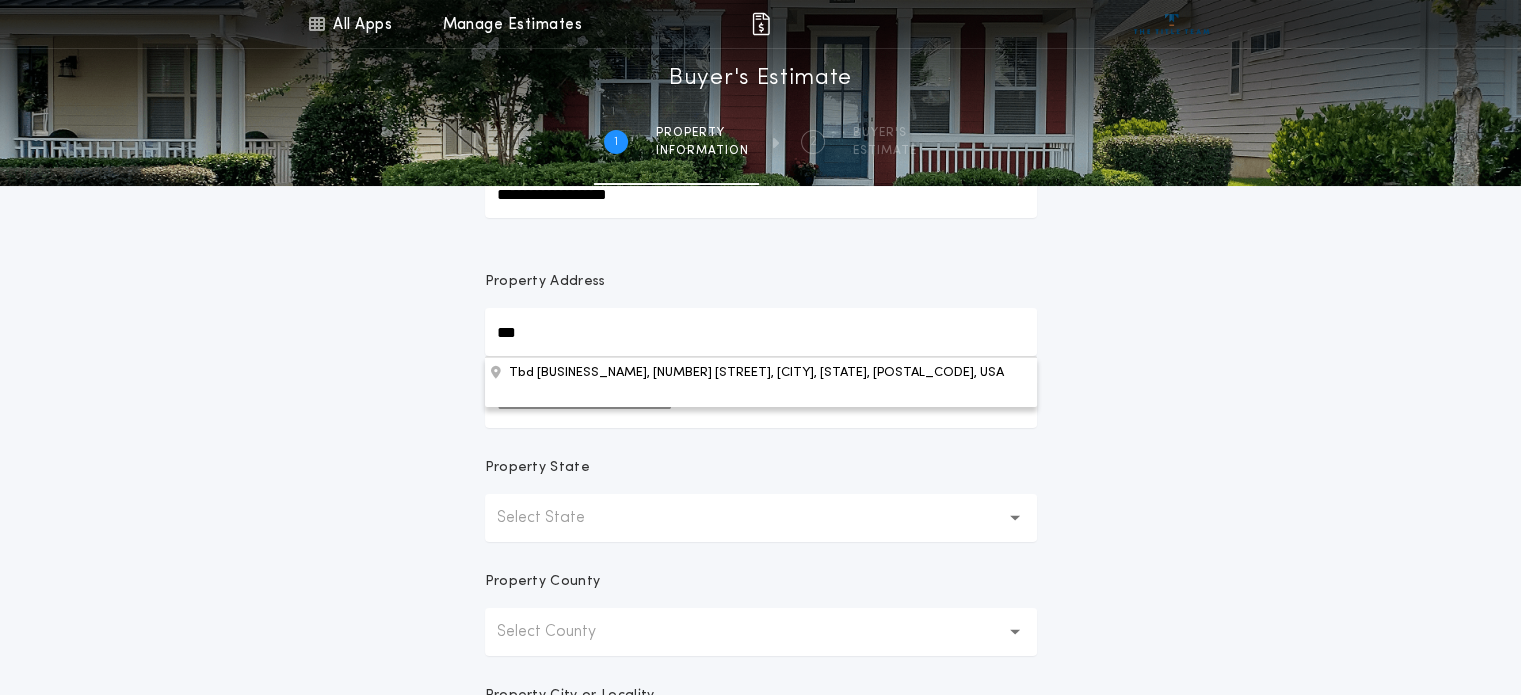 click on "***" at bounding box center [761, 332] 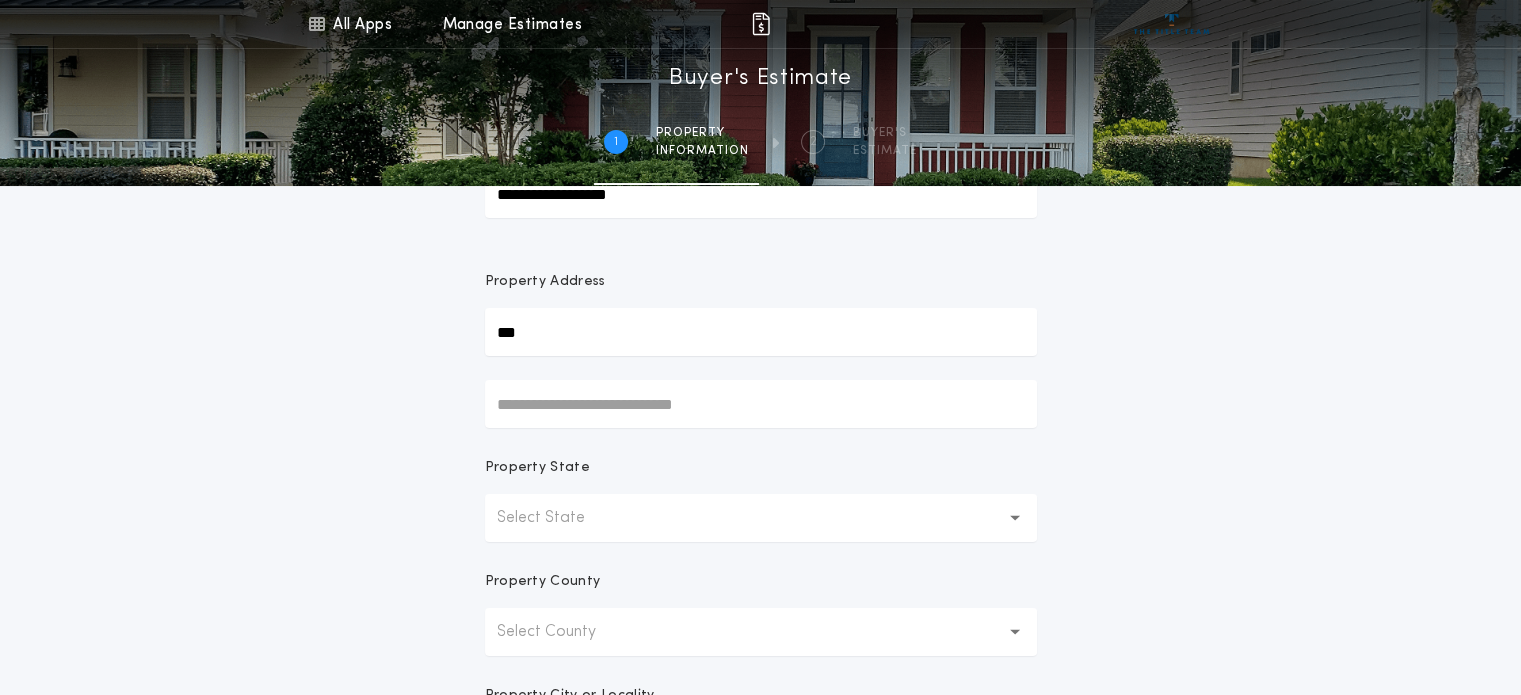click on "Property State" at bounding box center (537, 468) 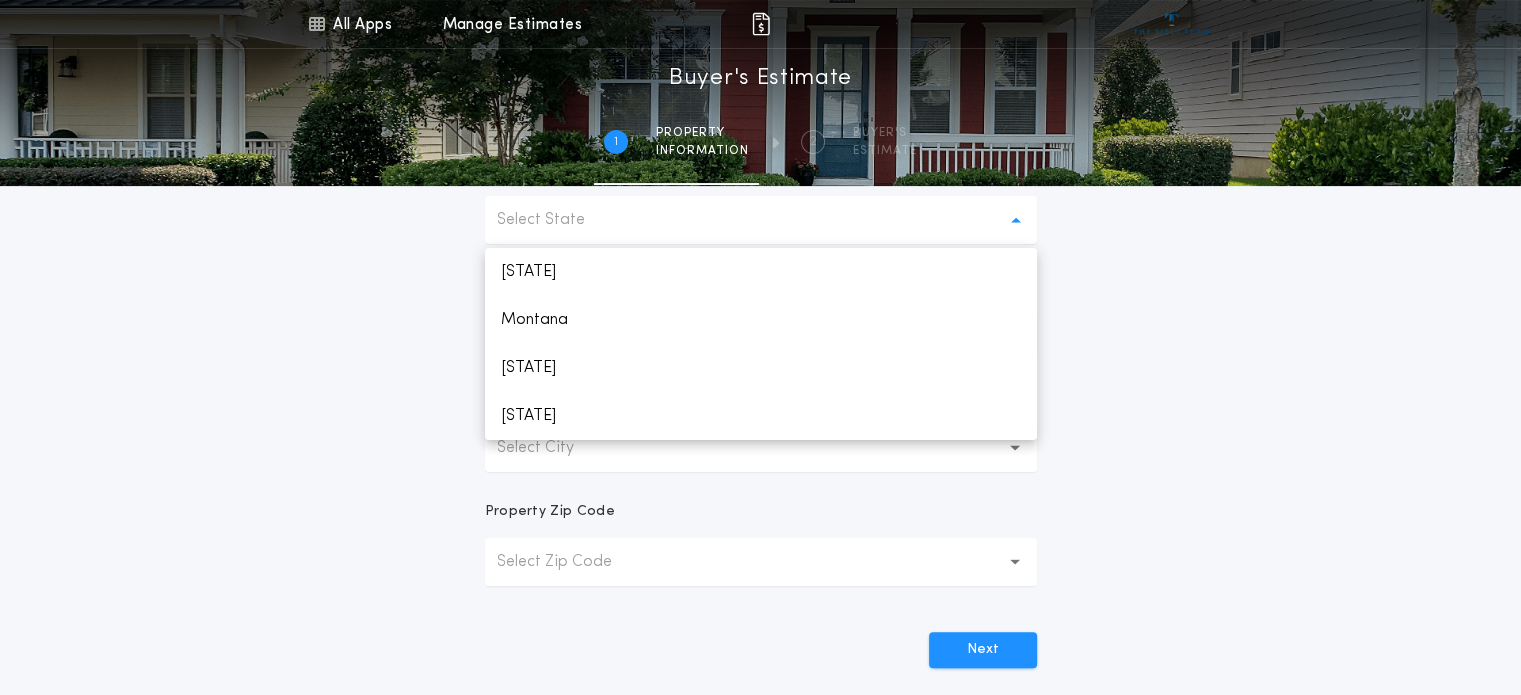 scroll, scrollTop: 400, scrollLeft: 0, axis: vertical 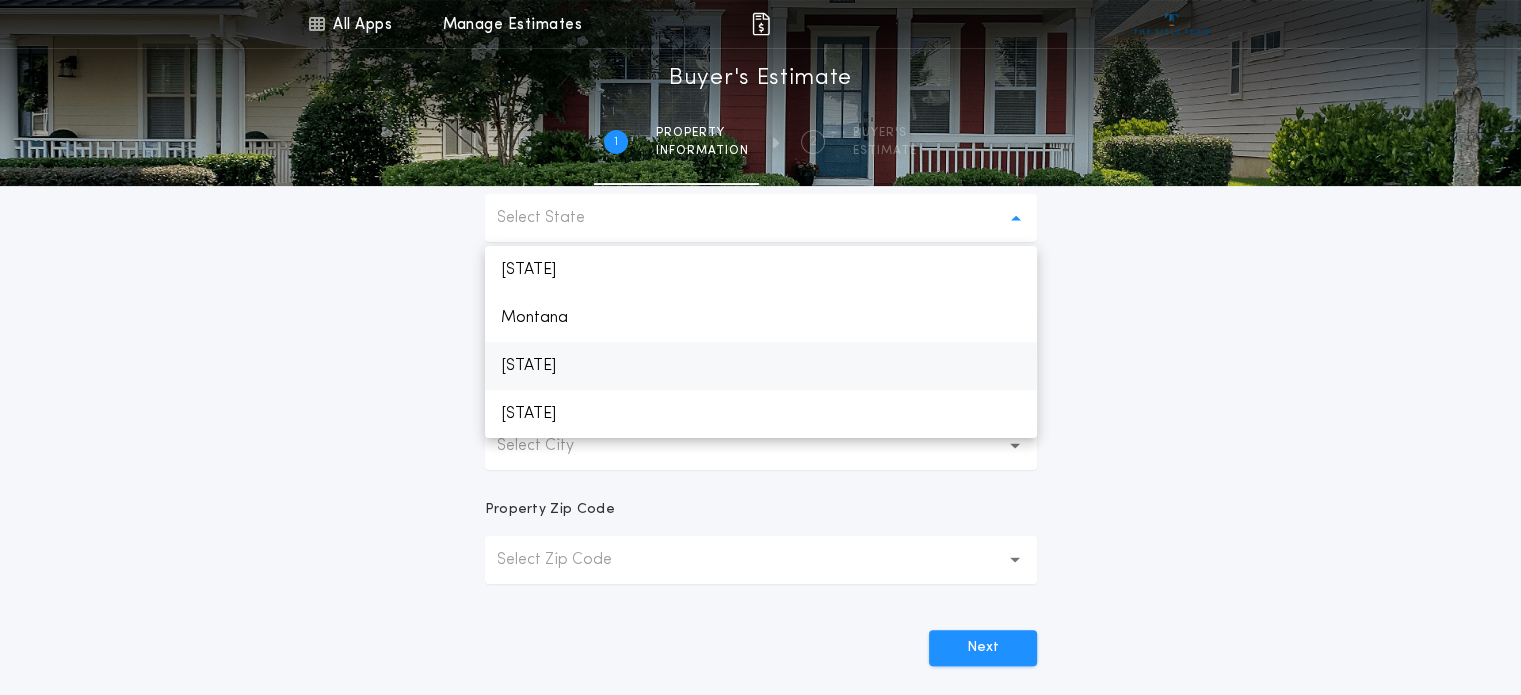 click on "[STATE]" at bounding box center [761, 366] 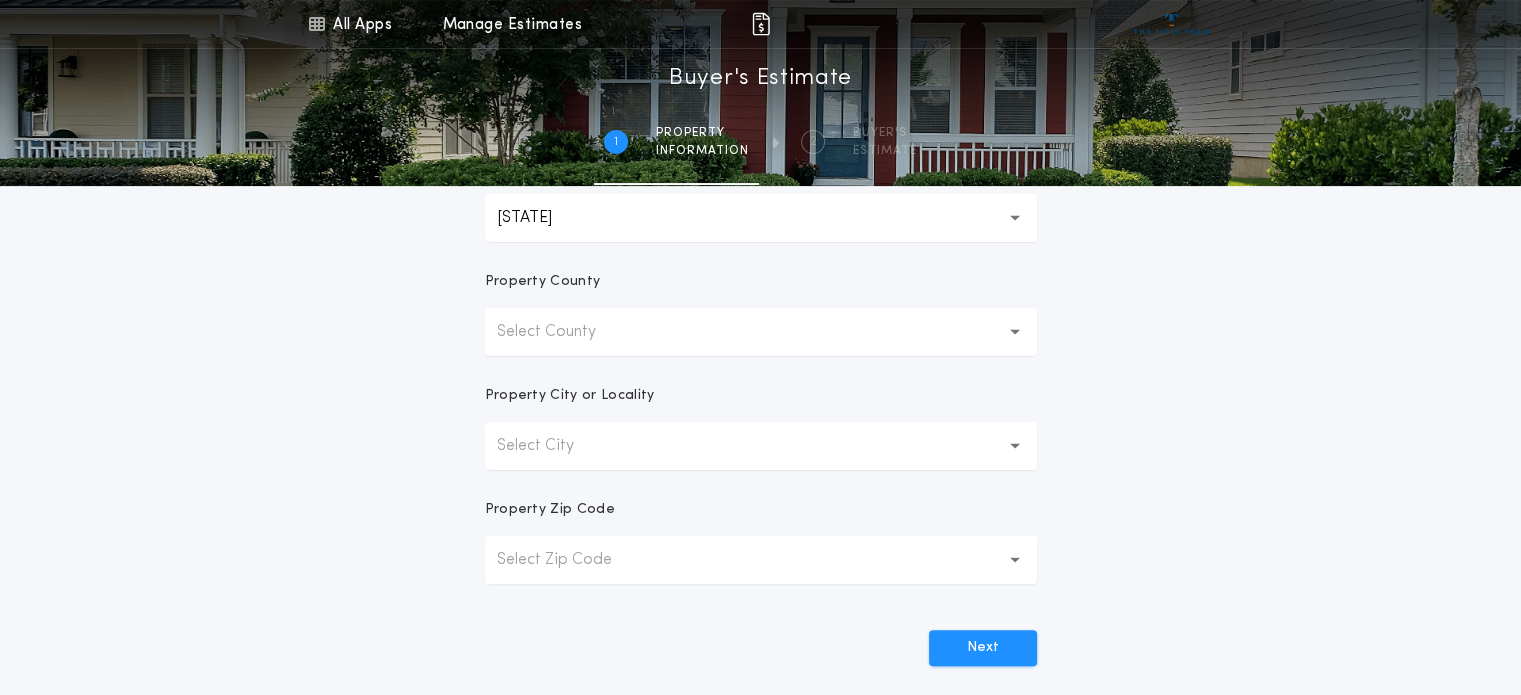 drag, startPoint x: 1019, startPoint y: 450, endPoint x: 956, endPoint y: 458, distance: 63.505905 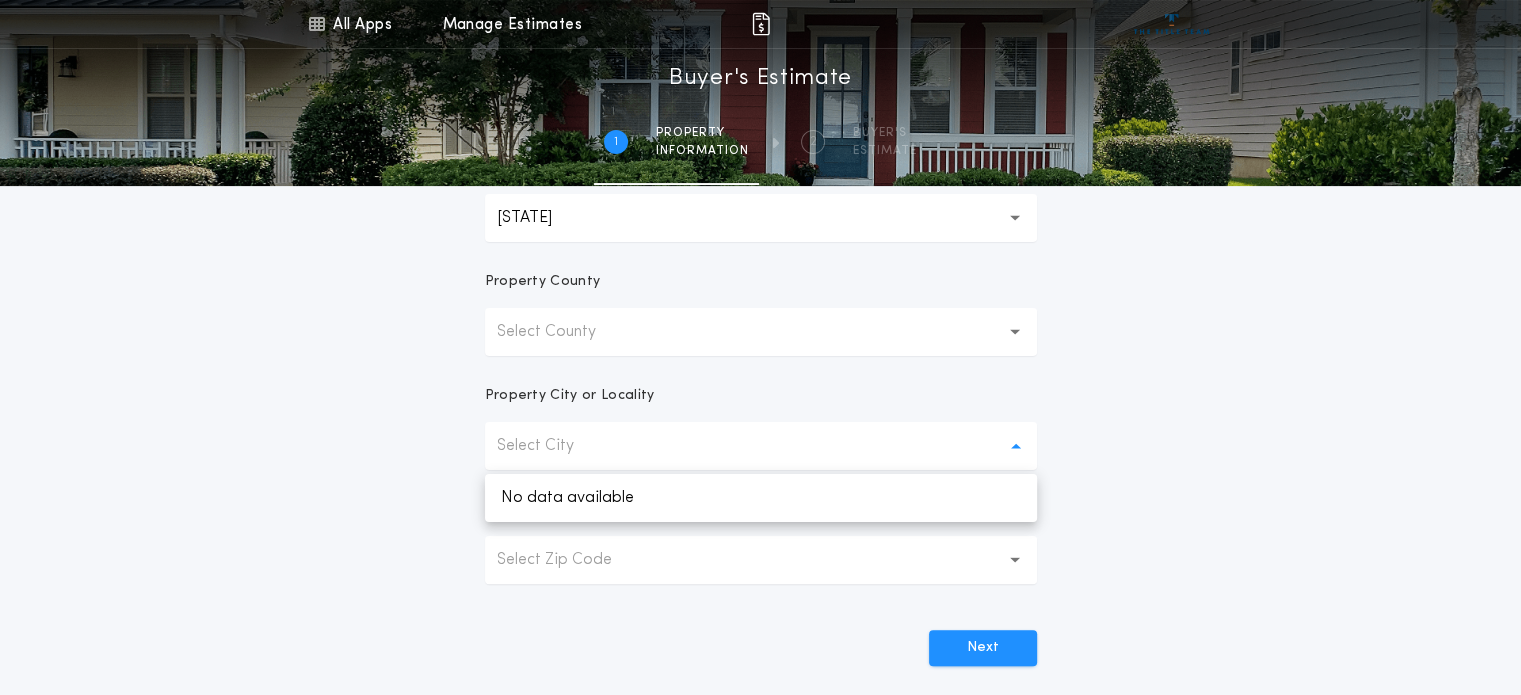 click on "Select City" at bounding box center (761, 446) 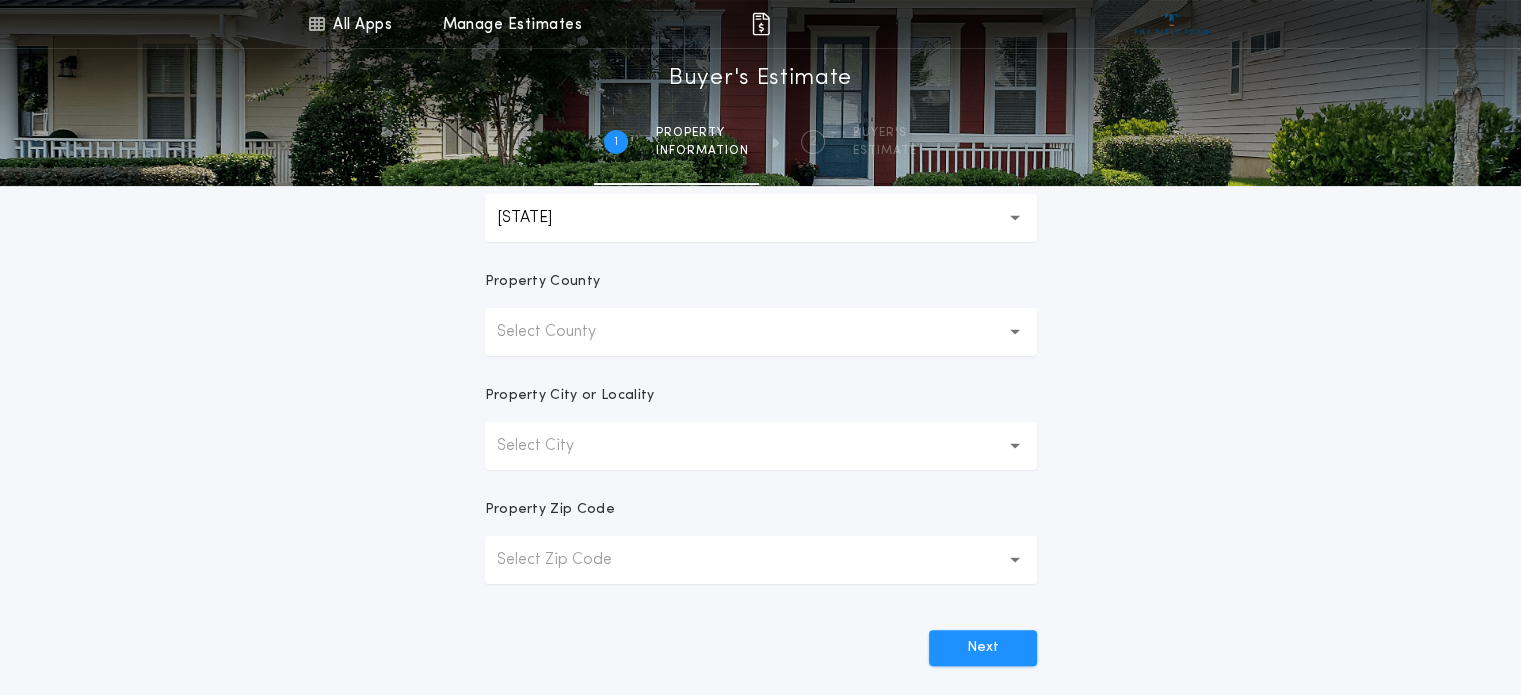 click on "Select County" at bounding box center [761, 332] 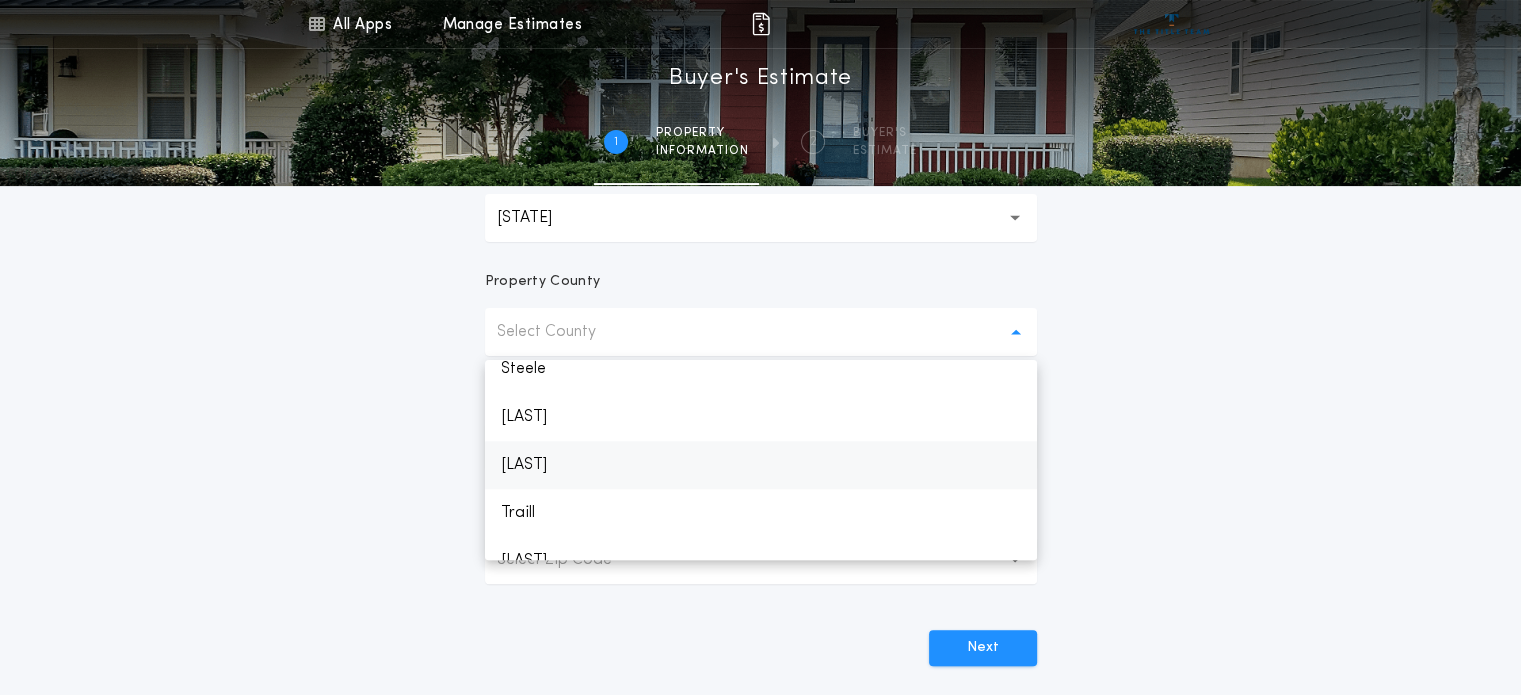 scroll, scrollTop: 2344, scrollLeft: 0, axis: vertical 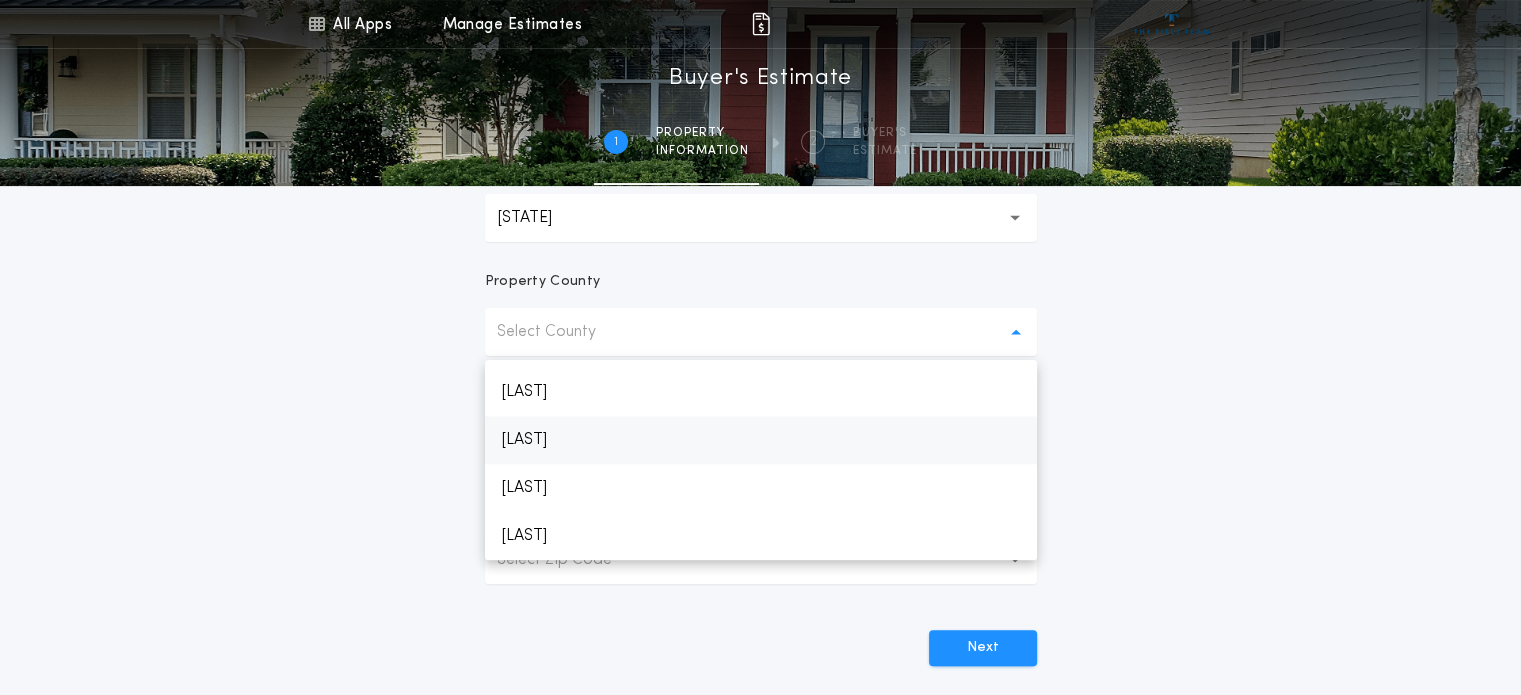 click on "[LAST]" at bounding box center (761, 440) 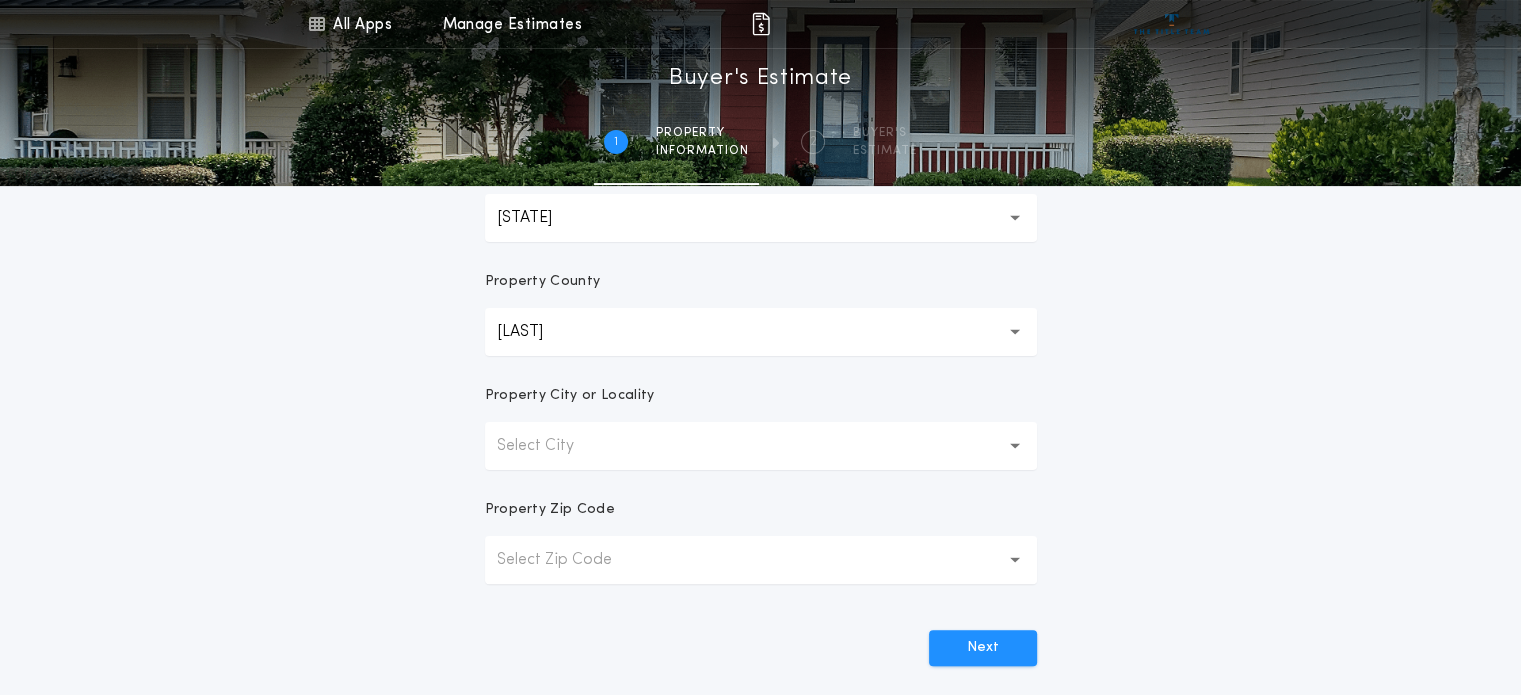 click on "Select City" at bounding box center (761, 446) 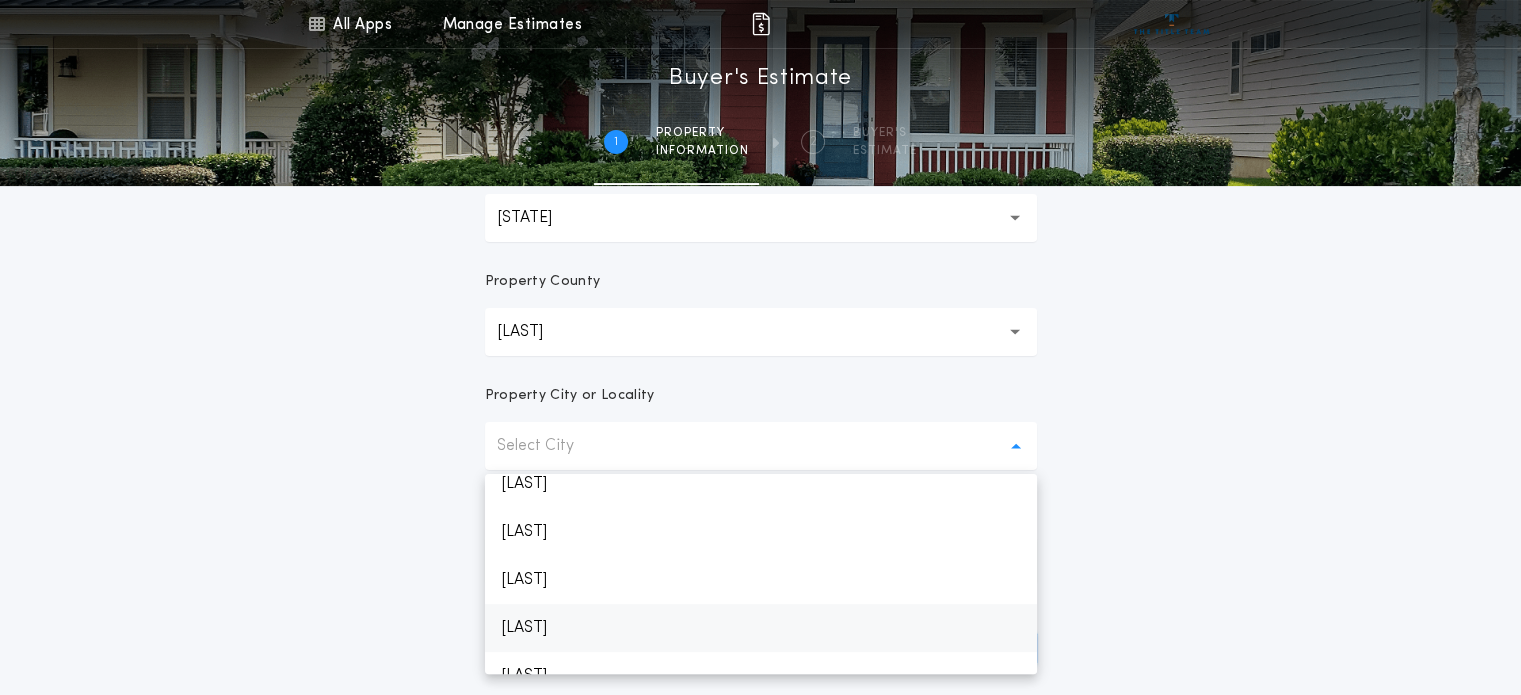 scroll, scrollTop: 696, scrollLeft: 0, axis: vertical 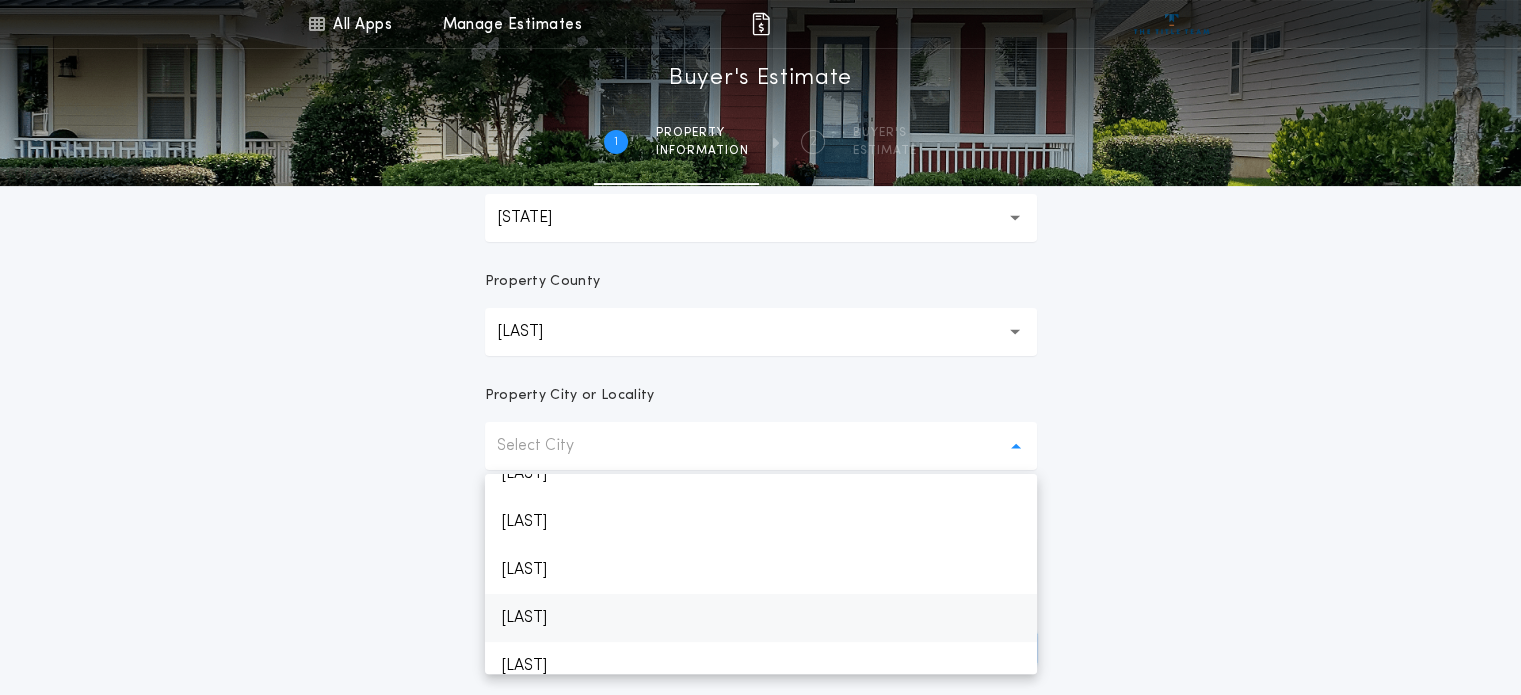 click on "[LAST]" at bounding box center (761, 618) 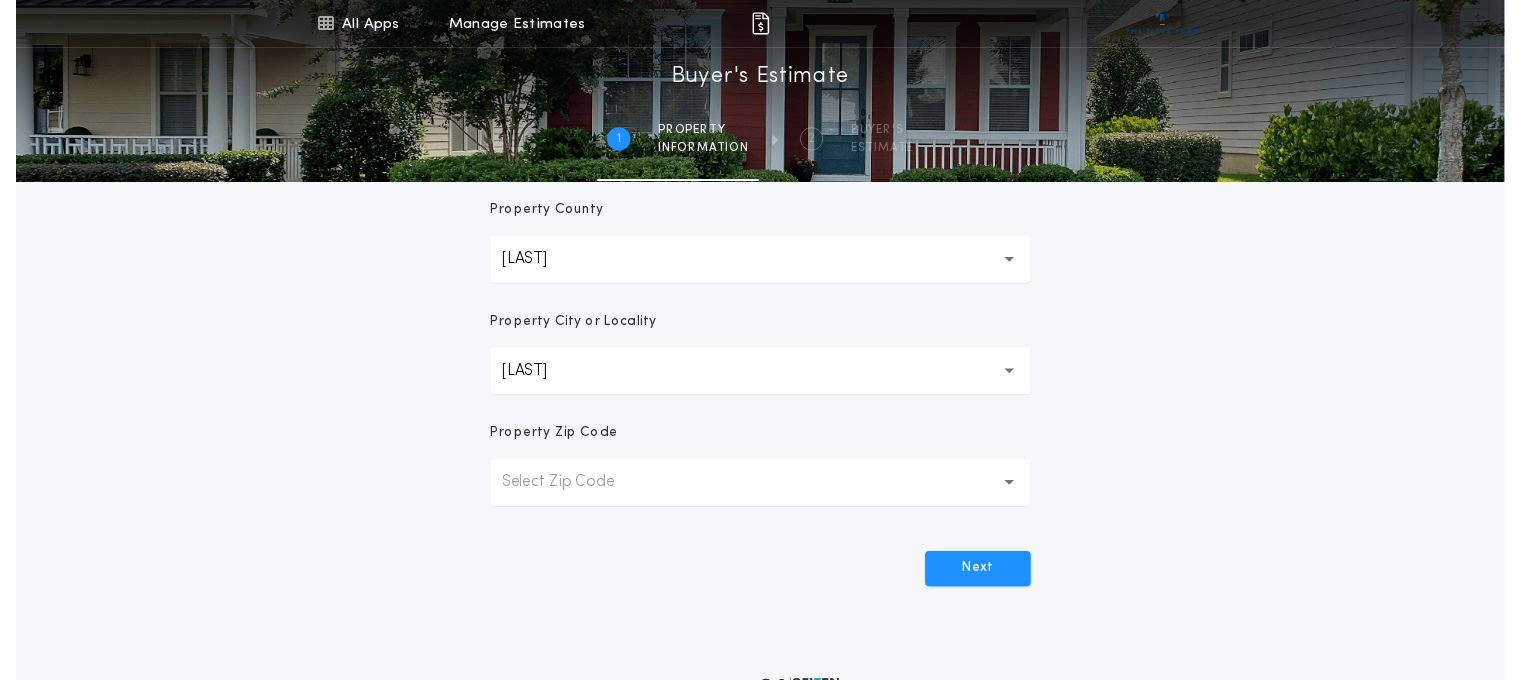 scroll, scrollTop: 600, scrollLeft: 0, axis: vertical 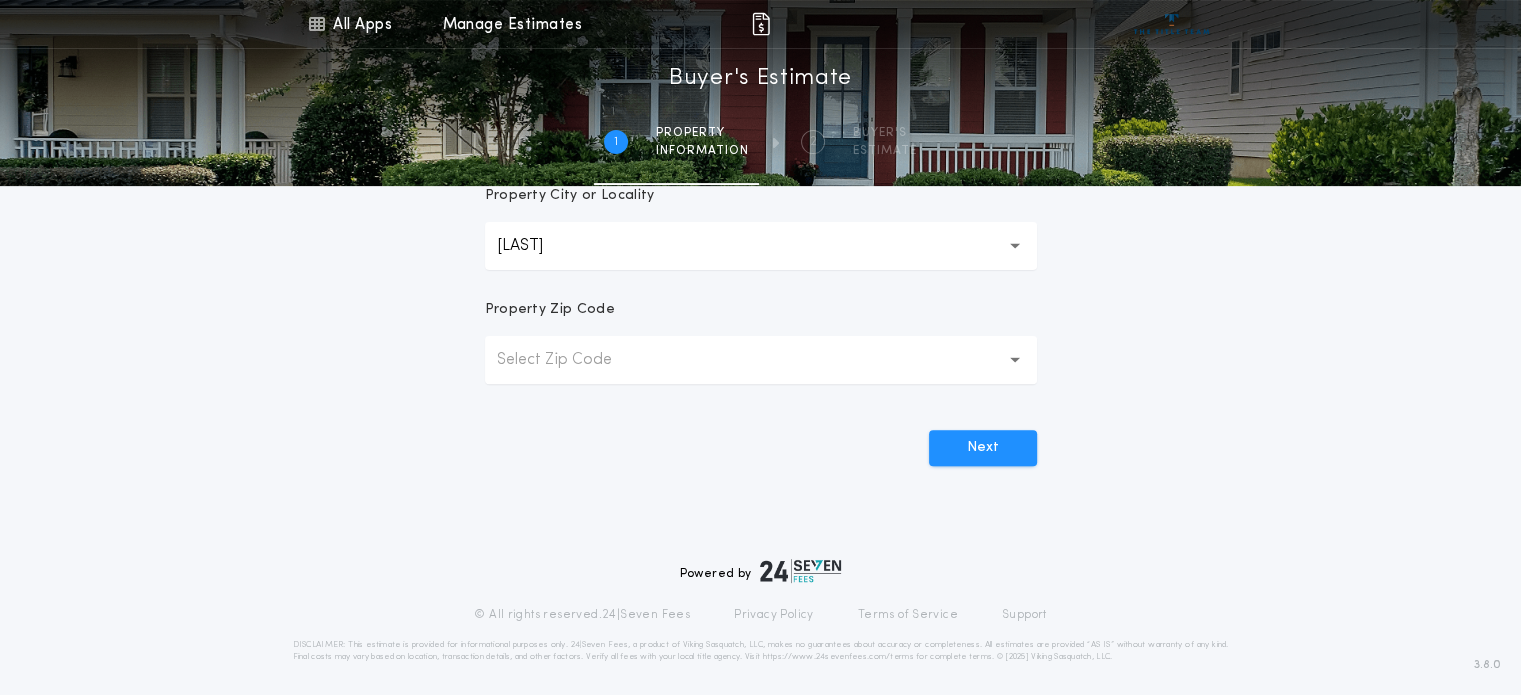 click on "Select Zip Code" at bounding box center (570, 360) 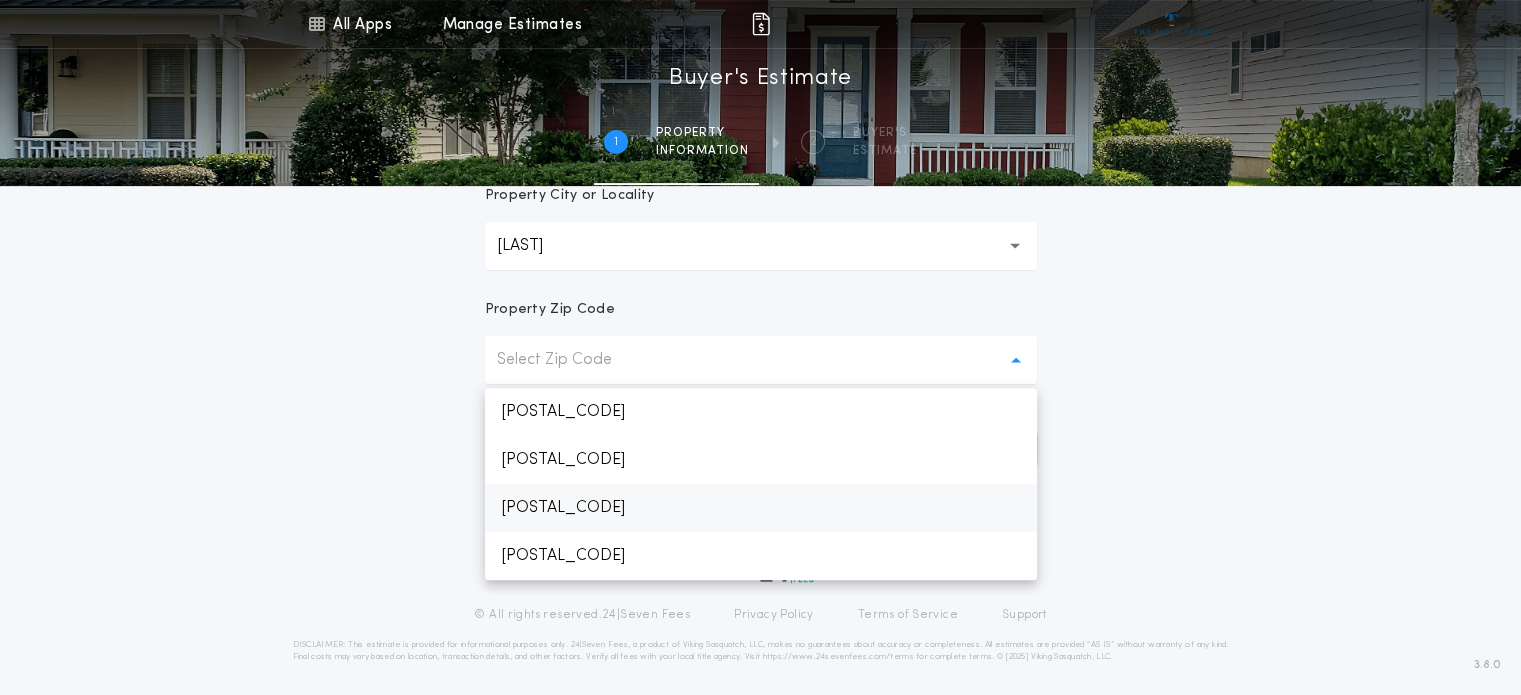 drag, startPoint x: 540, startPoint y: 500, endPoint x: 550, endPoint y: 497, distance: 10.440307 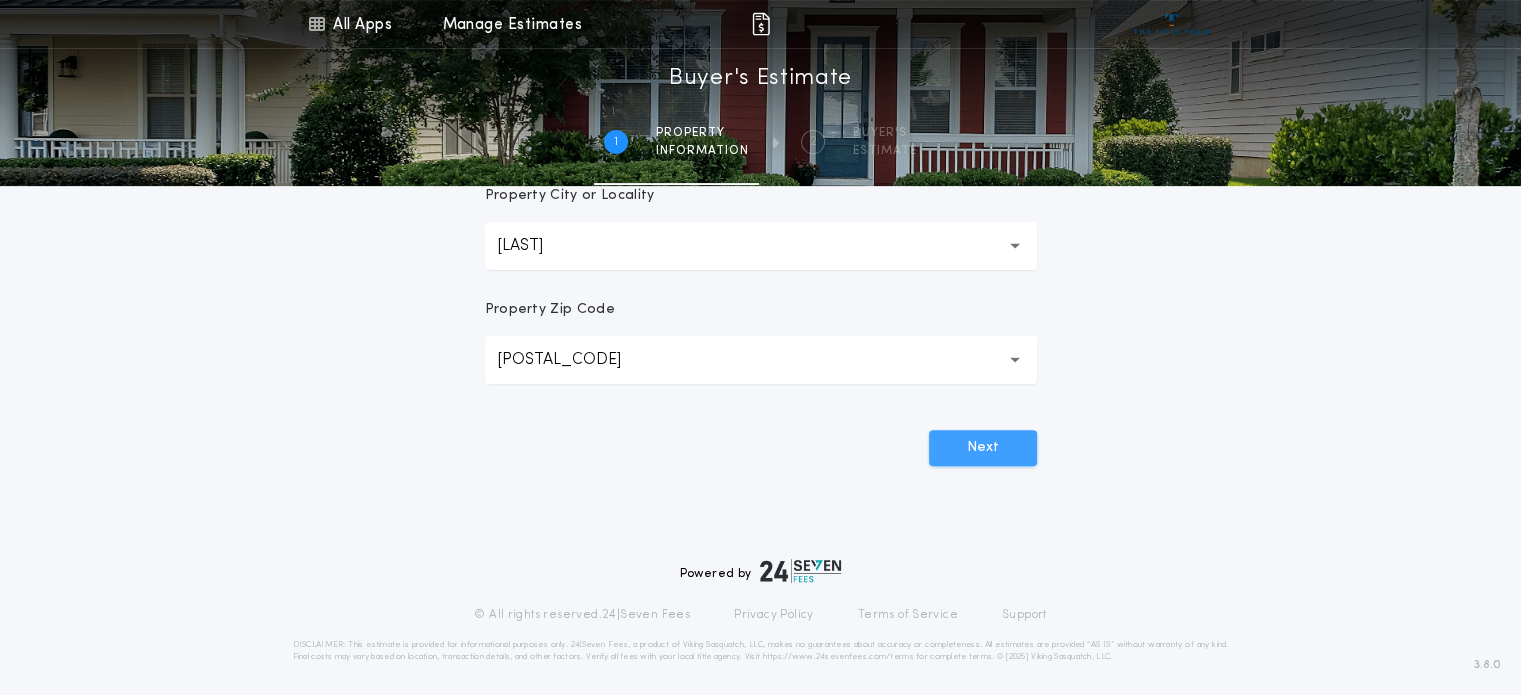 click on "Next" at bounding box center (983, 448) 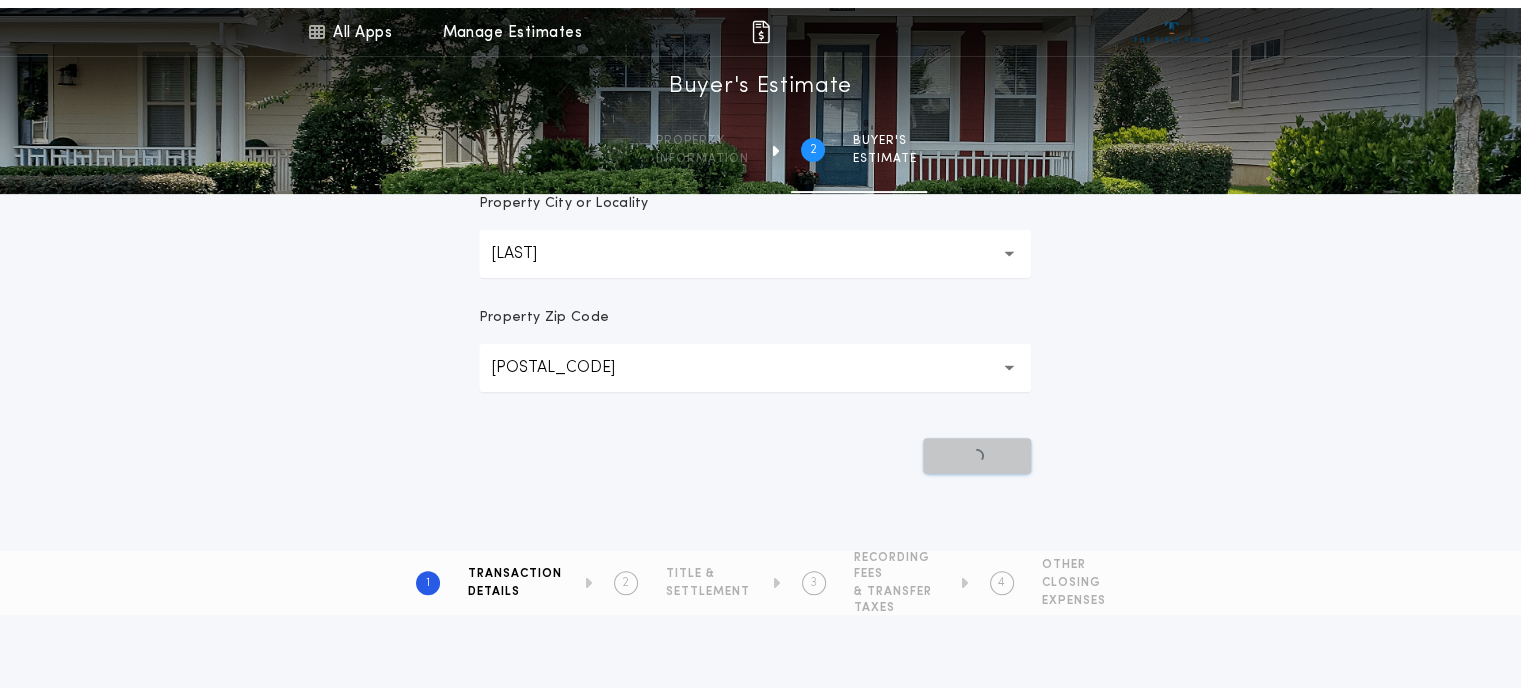 scroll, scrollTop: 0, scrollLeft: 0, axis: both 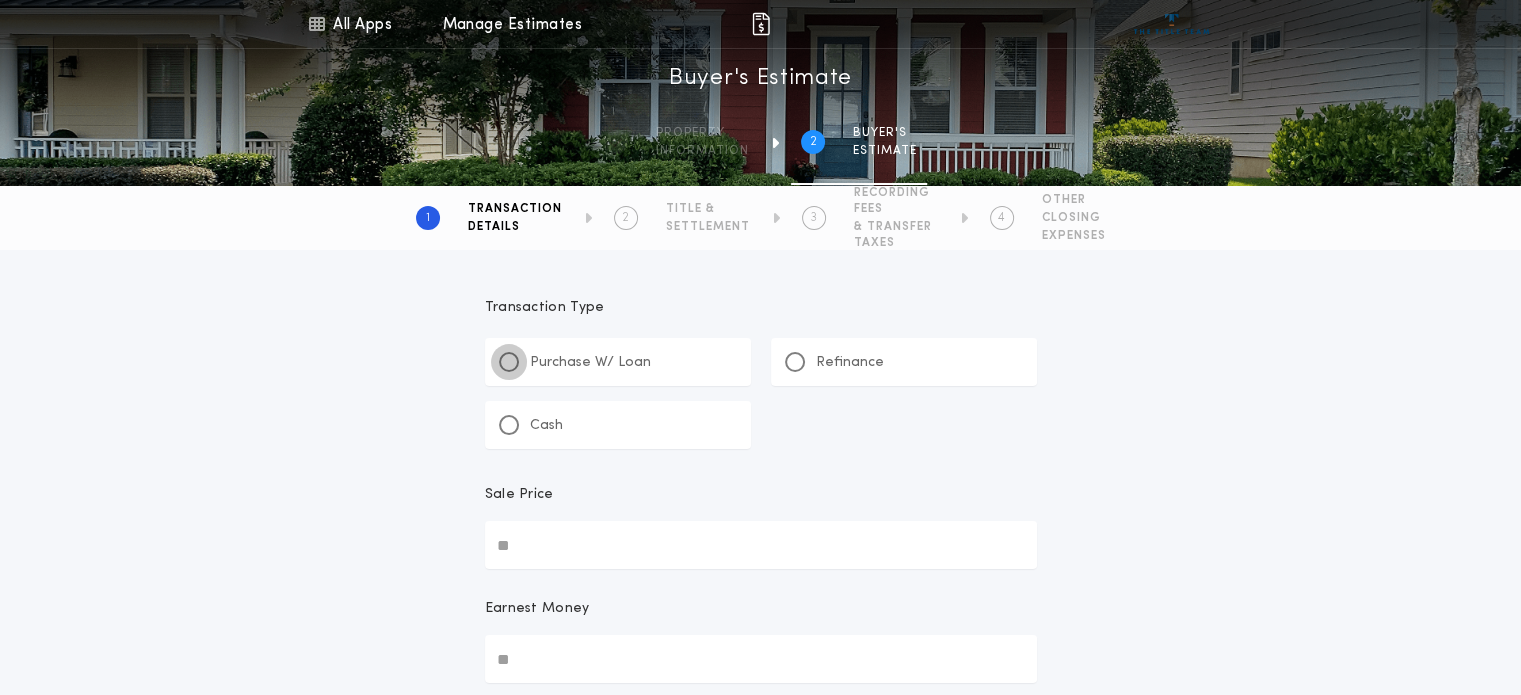 click at bounding box center (509, 362) 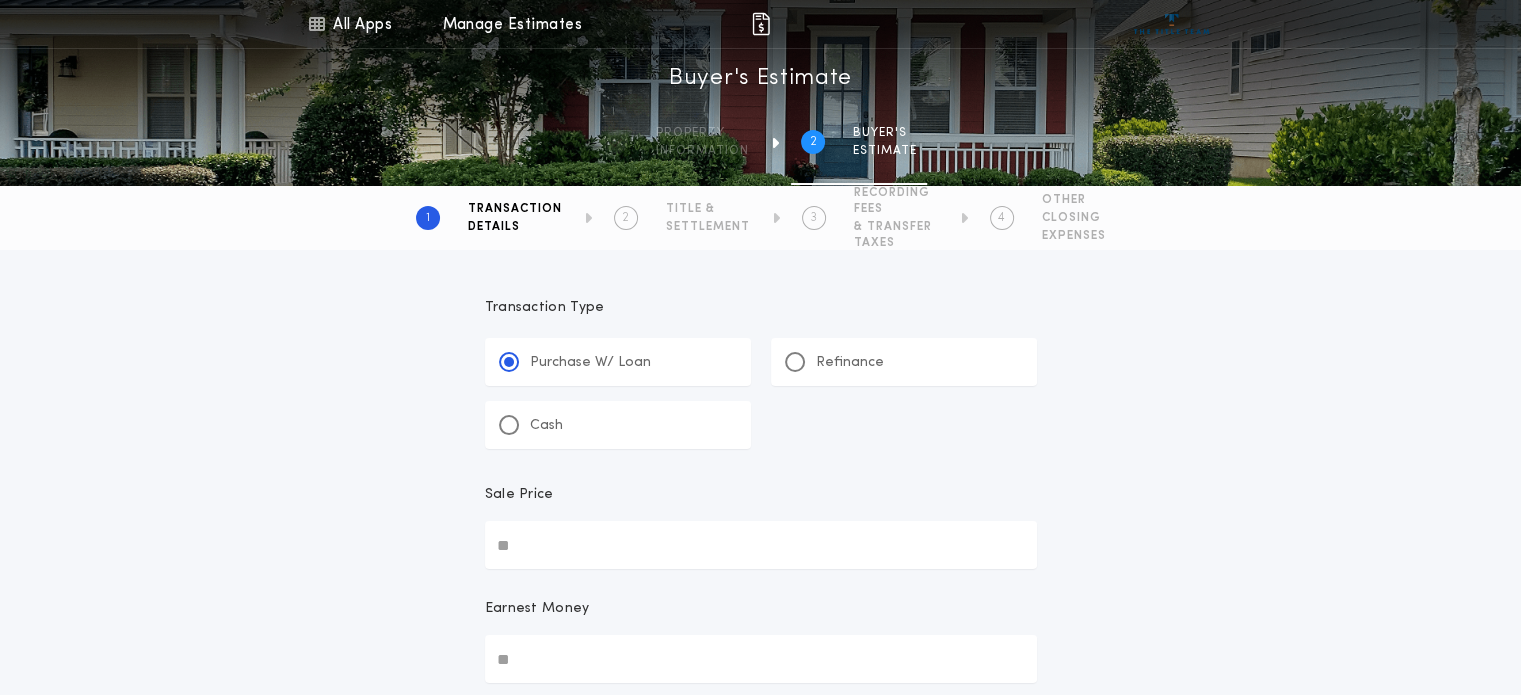 drag, startPoint x: 562, startPoint y: 535, endPoint x: 400, endPoint y: 534, distance: 162.00308 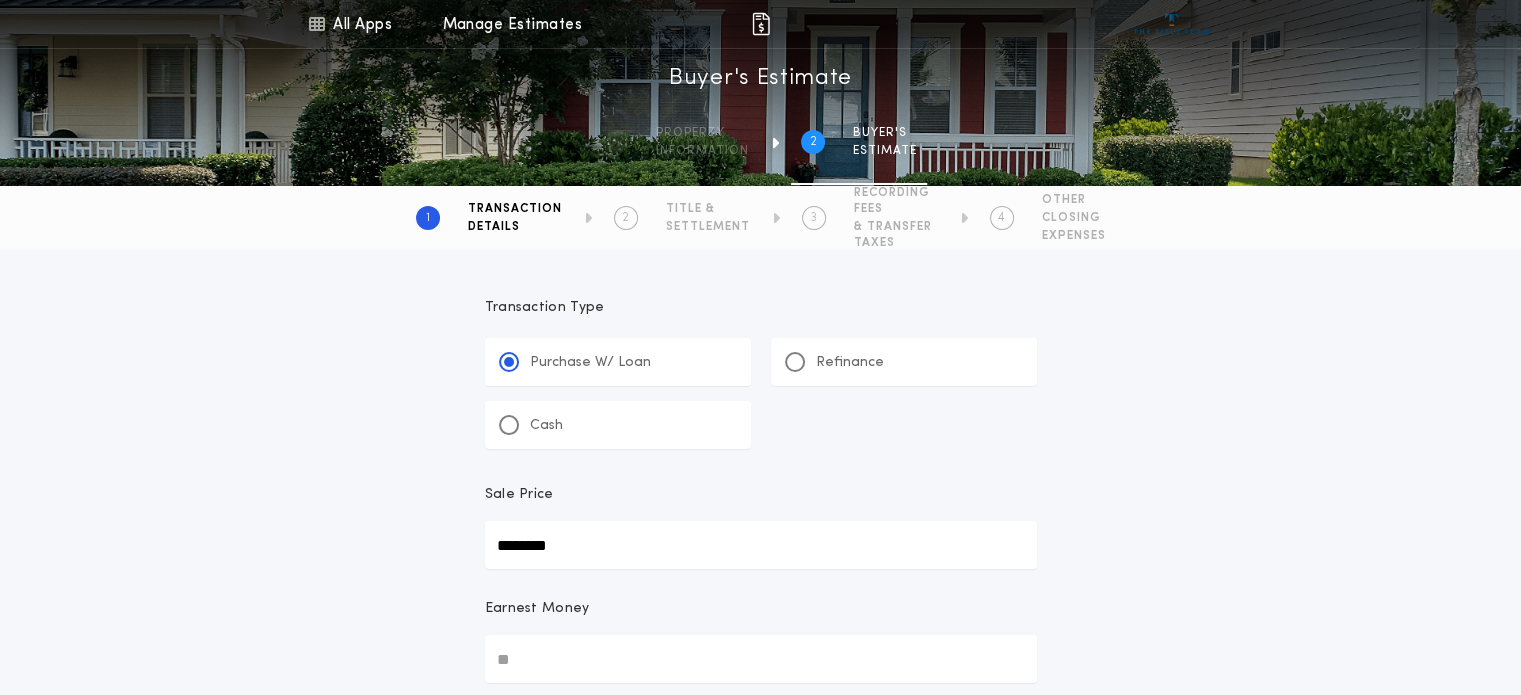 type on "********" 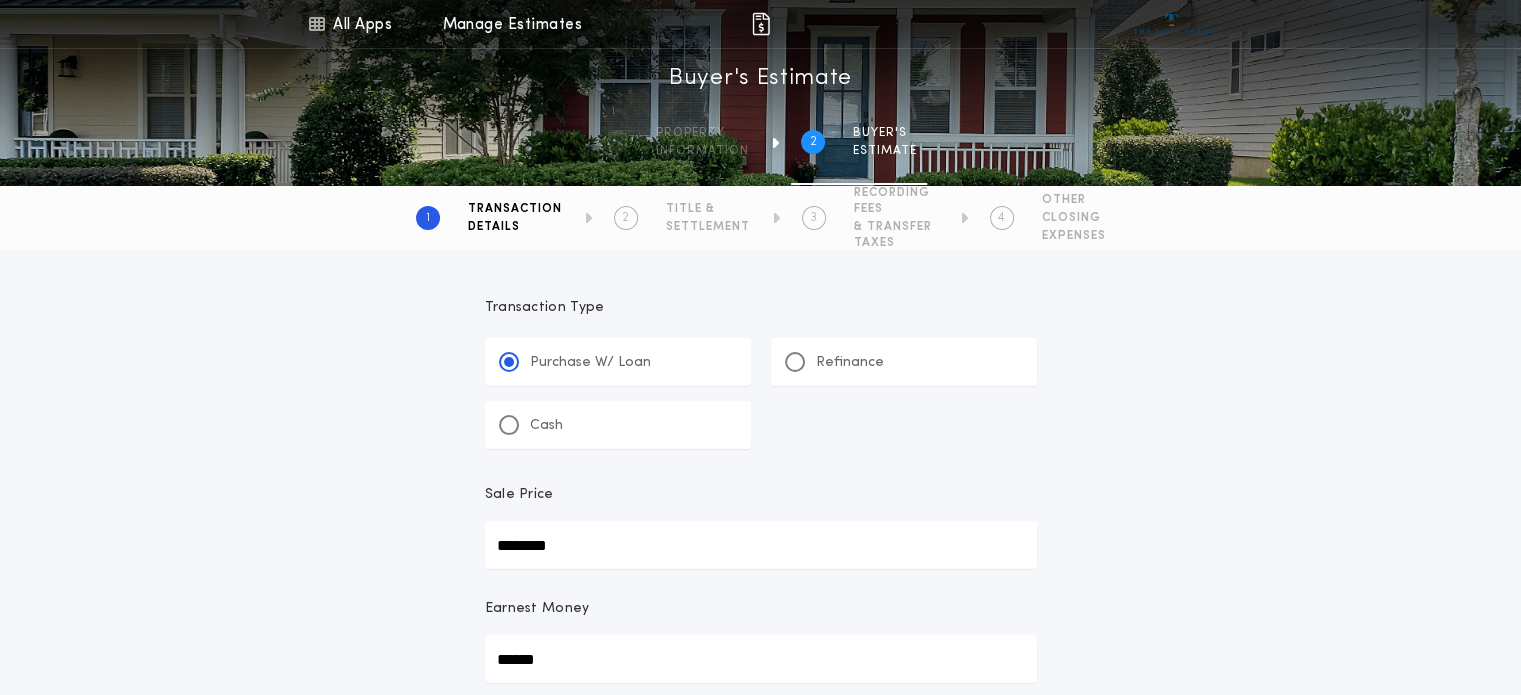 type on "******" 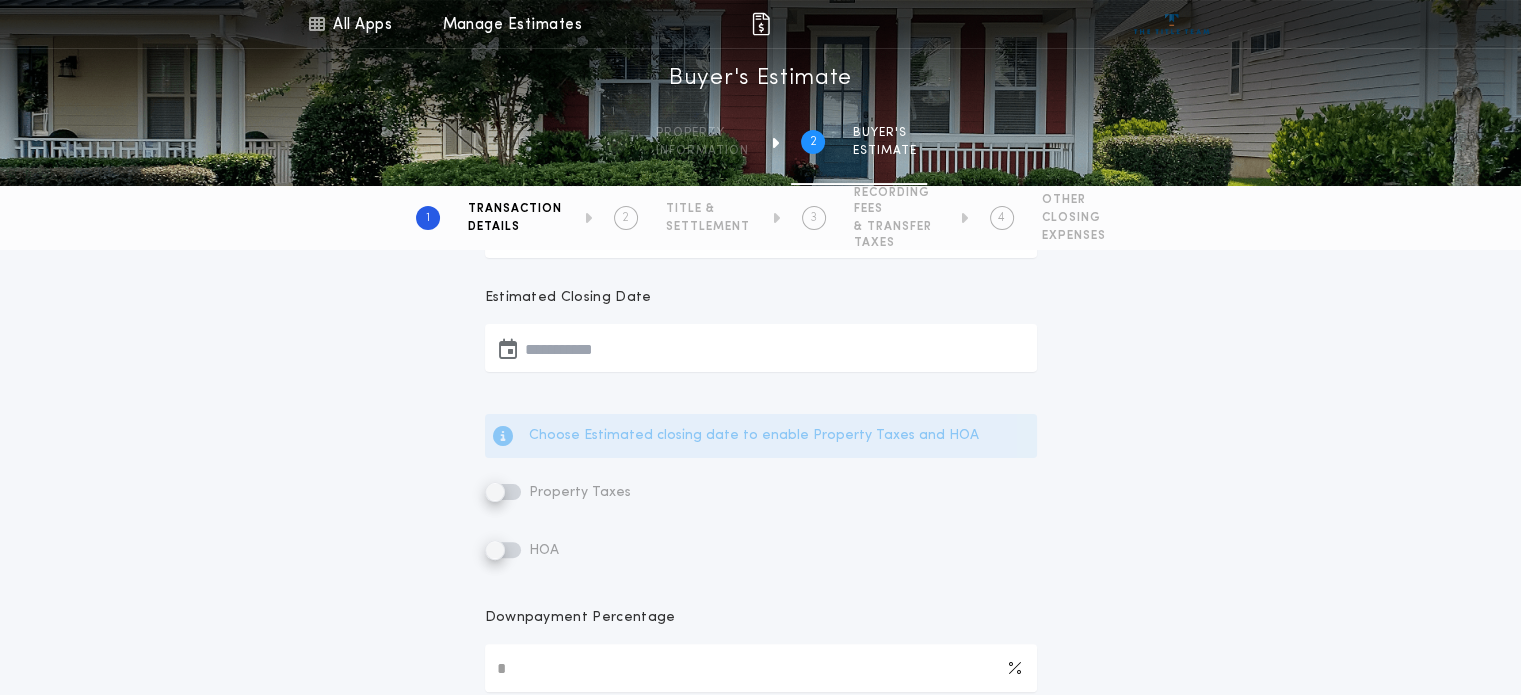 type 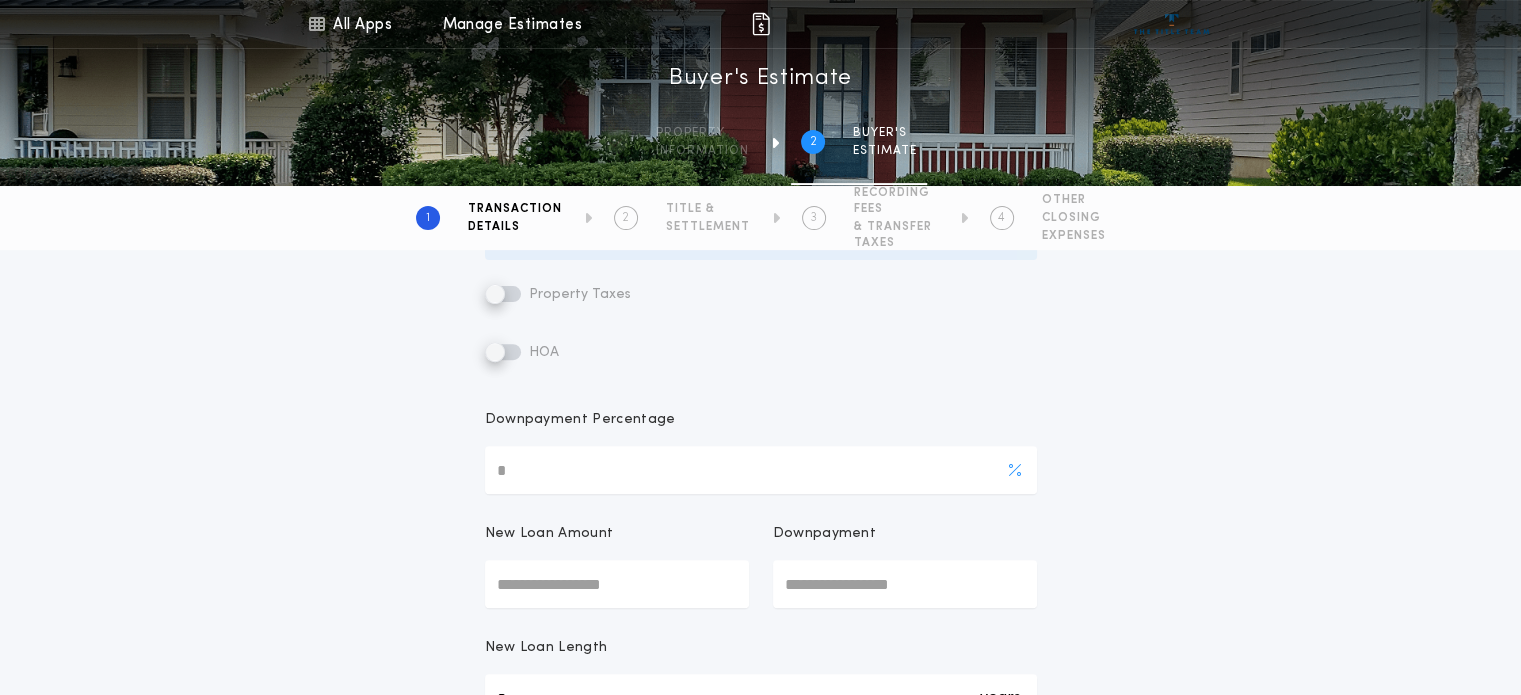 scroll, scrollTop: 625, scrollLeft: 0, axis: vertical 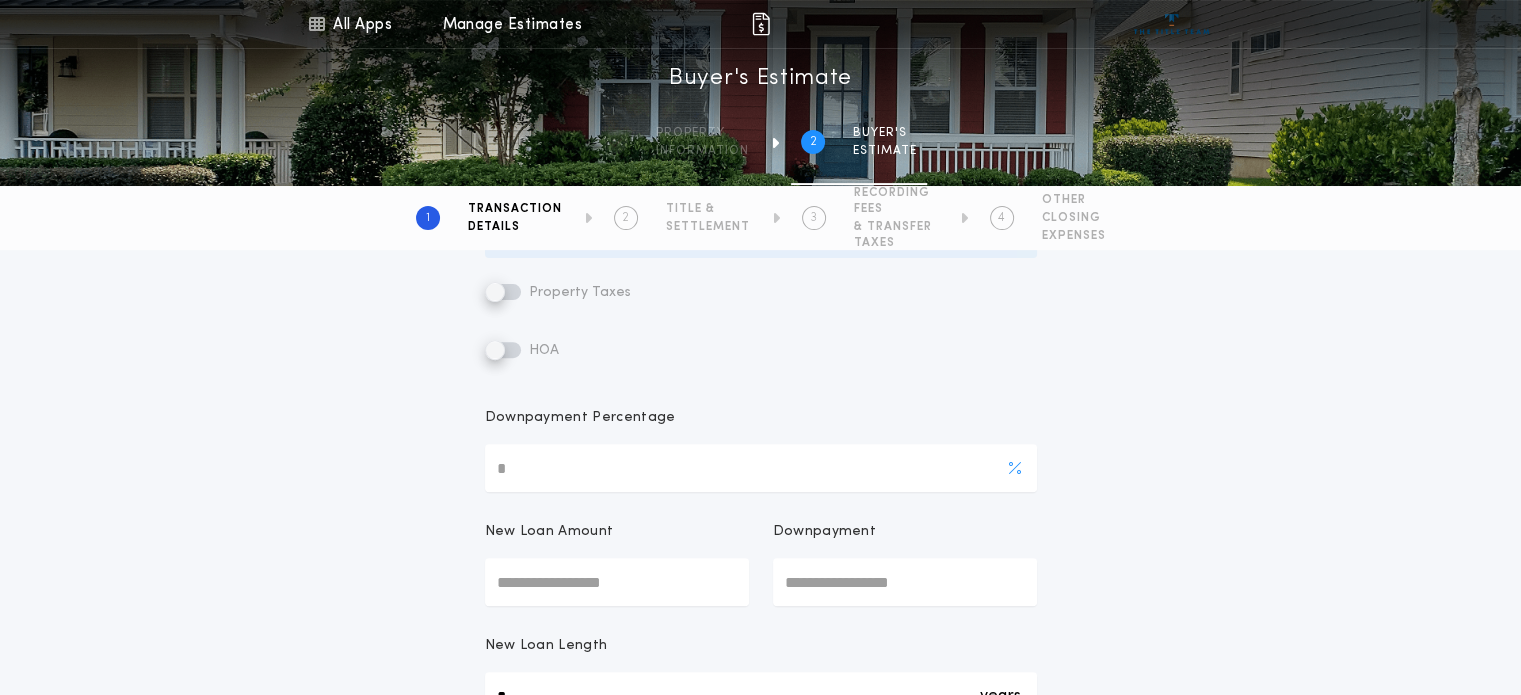click on "Downpayment Percentage" at bounding box center [761, 468] 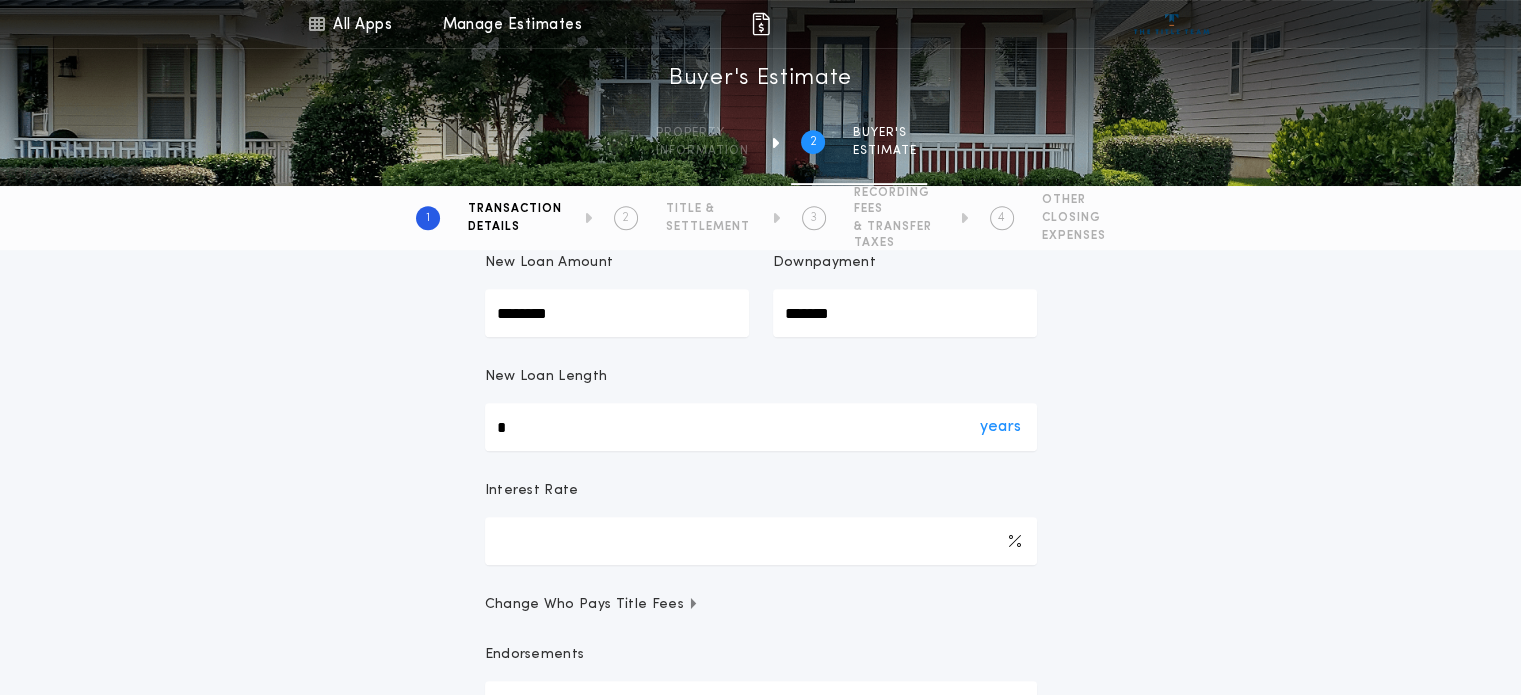 scroll, scrollTop: 925, scrollLeft: 0, axis: vertical 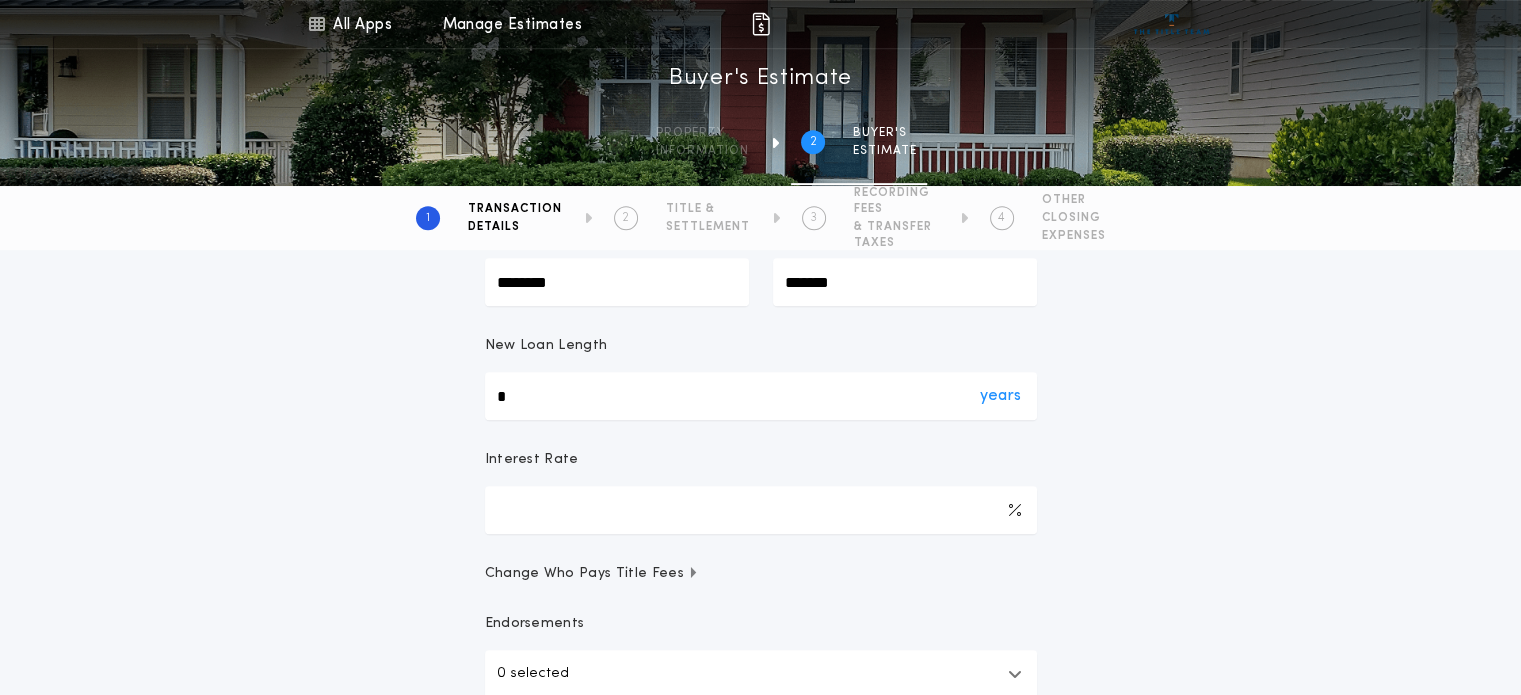 type on "***" 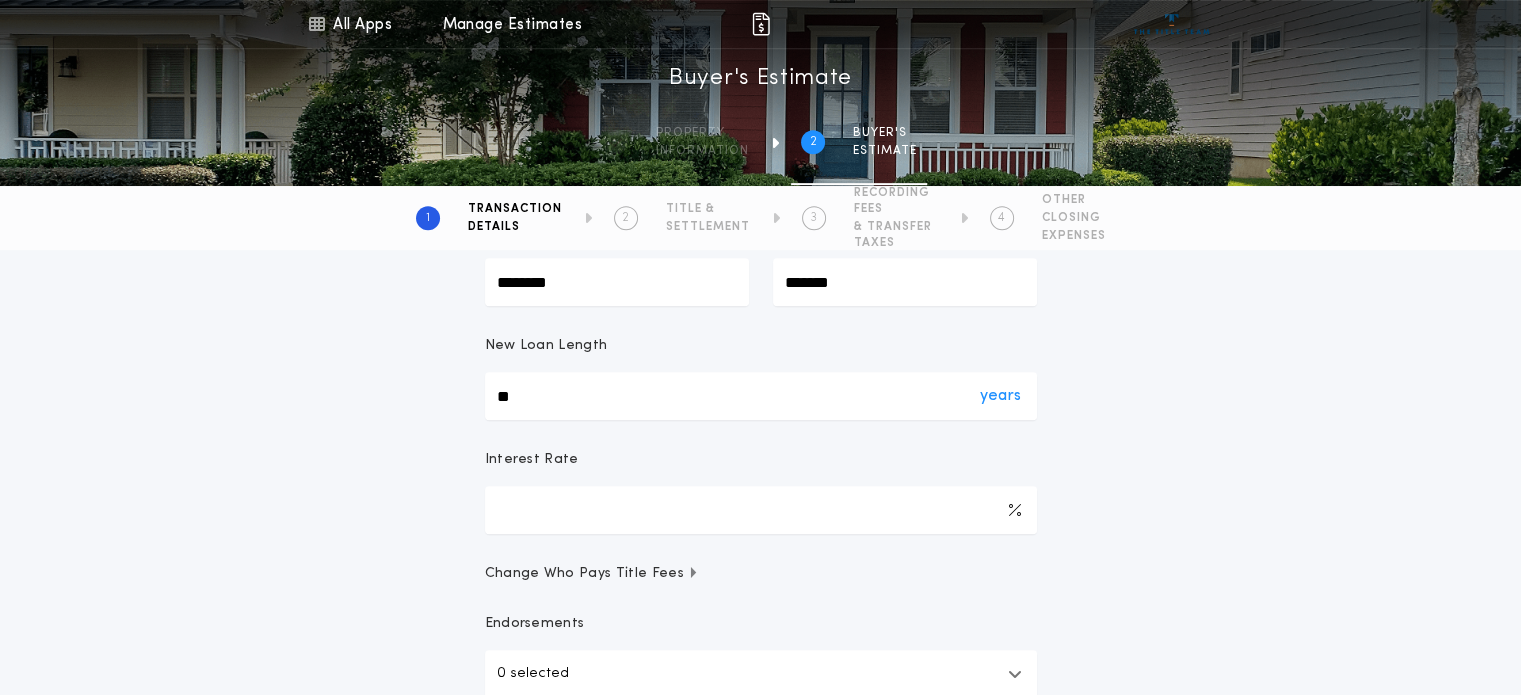 type on "**" 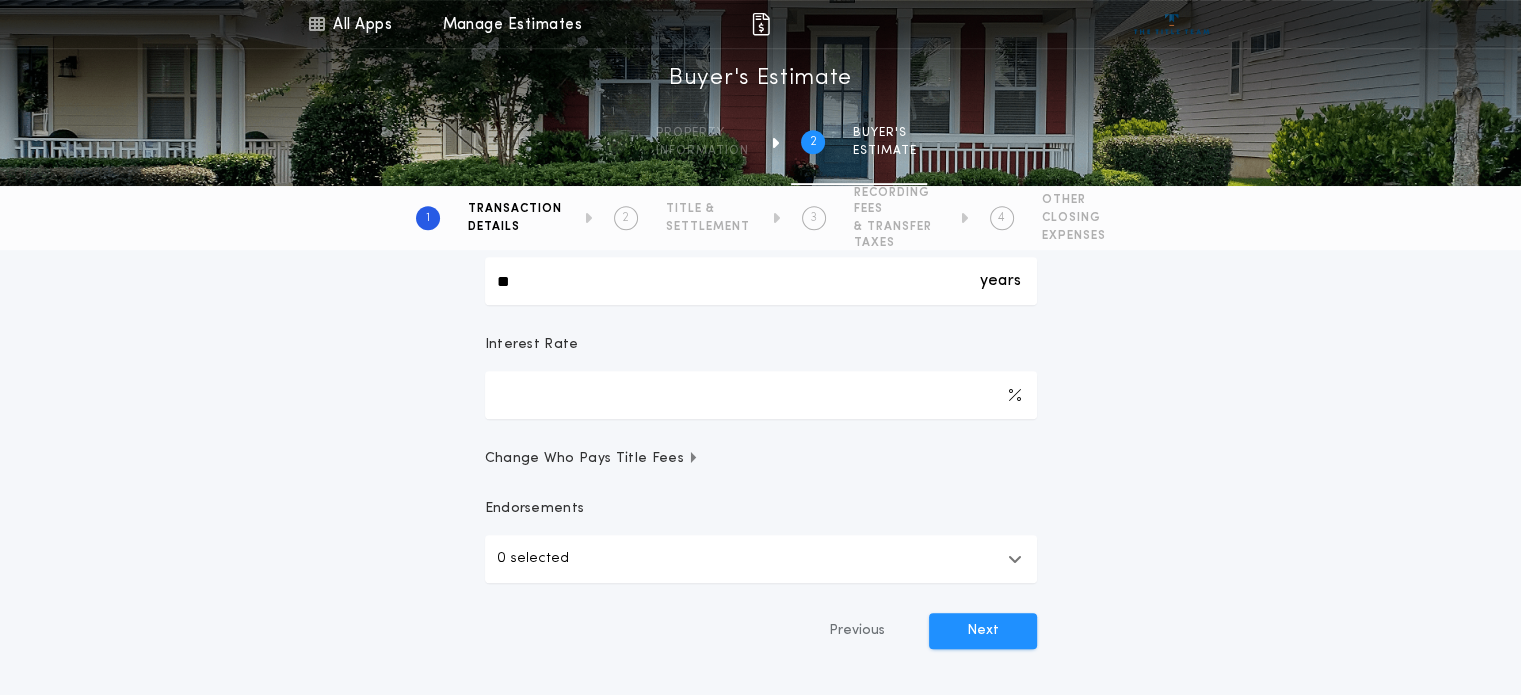 scroll, scrollTop: 1125, scrollLeft: 0, axis: vertical 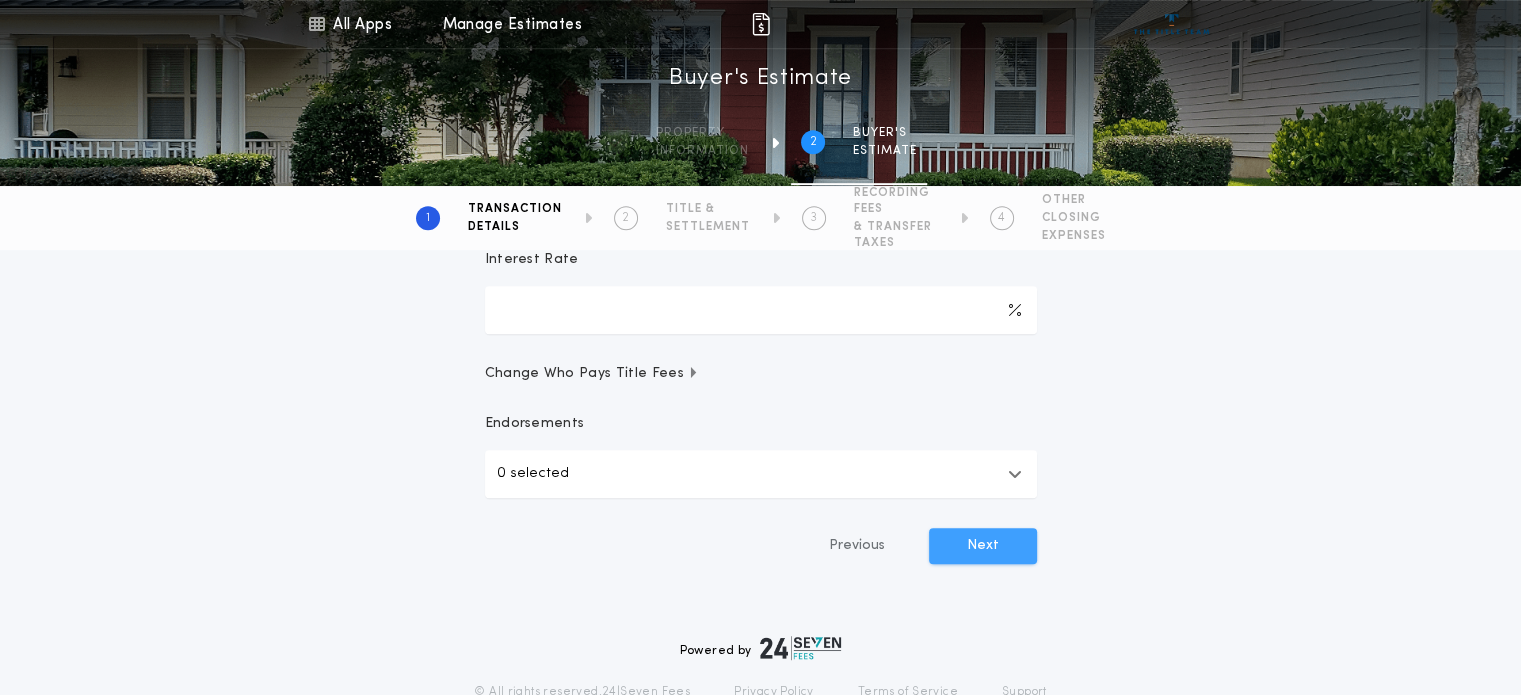 click on "Next" at bounding box center [983, 546] 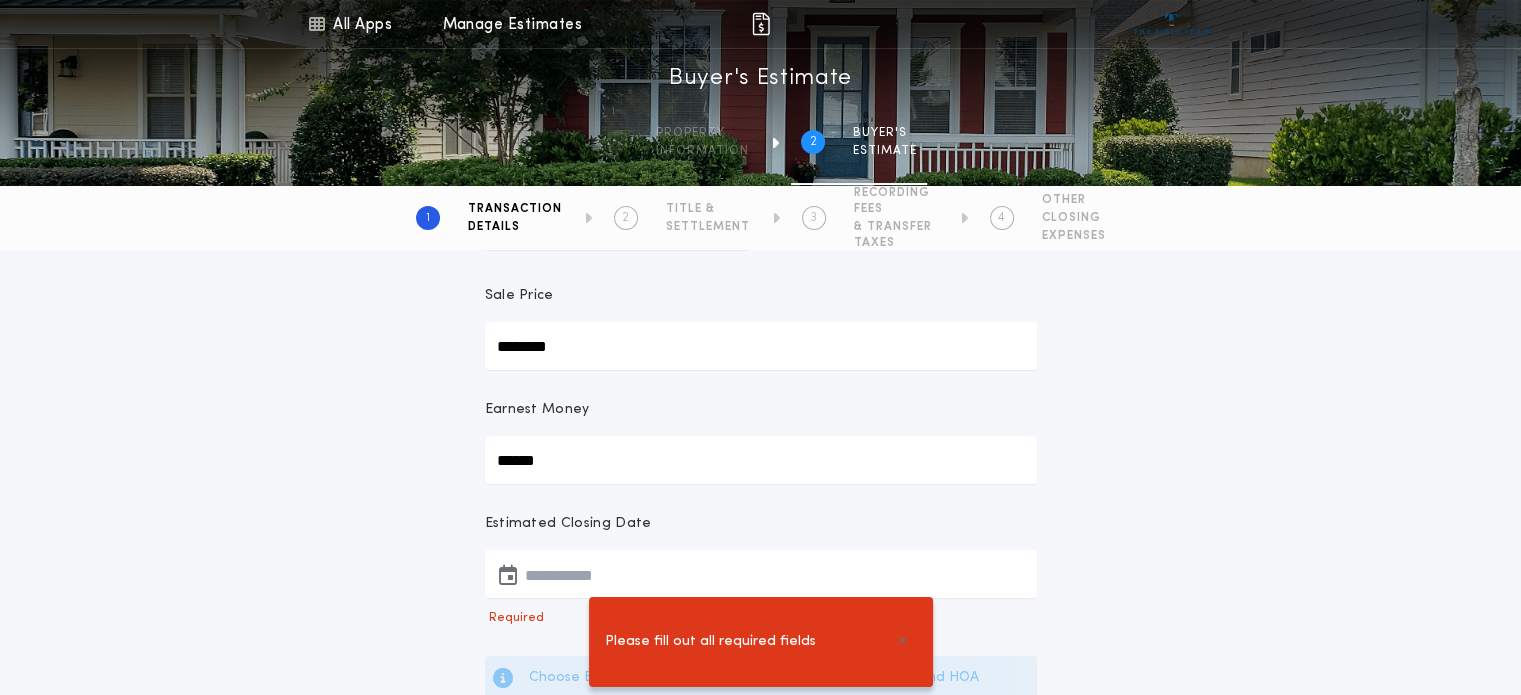 scroll, scrollTop: 400, scrollLeft: 0, axis: vertical 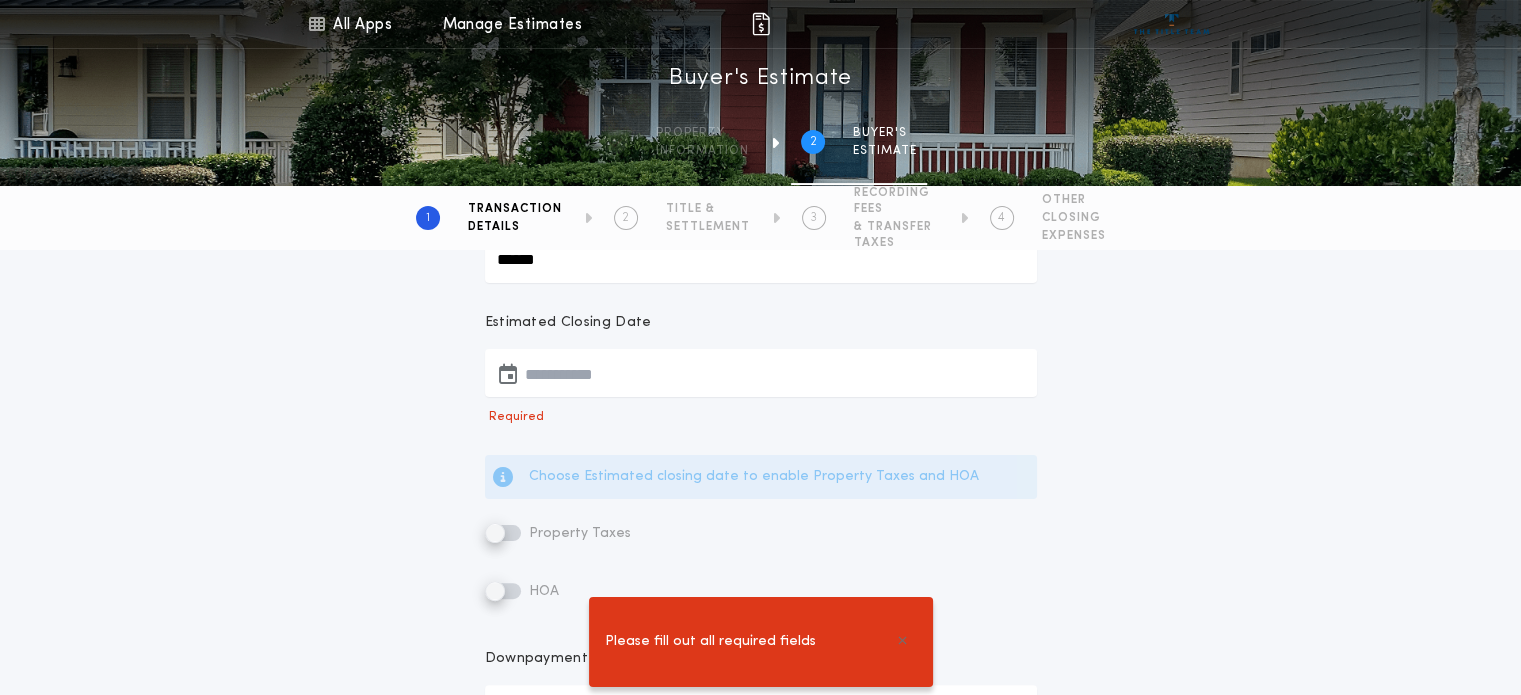 click at bounding box center (761, 373) 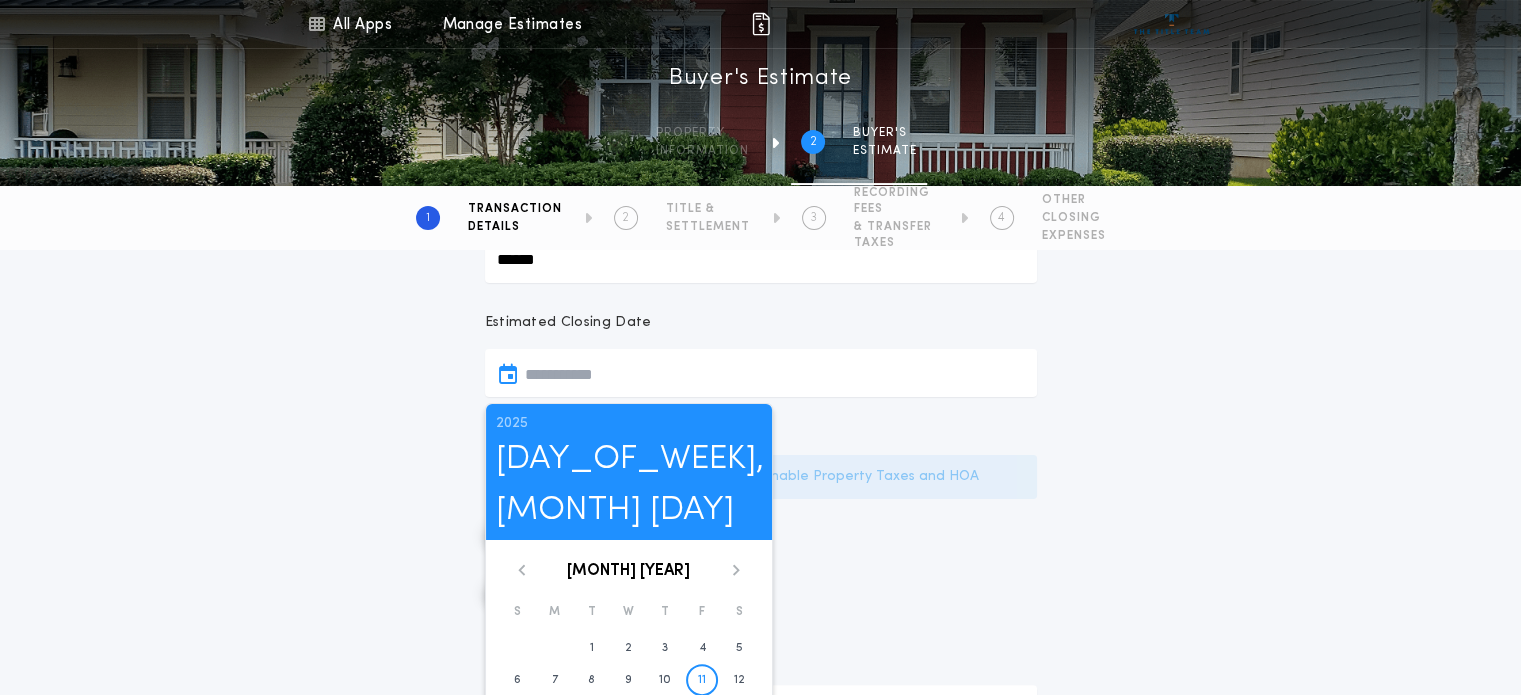 click 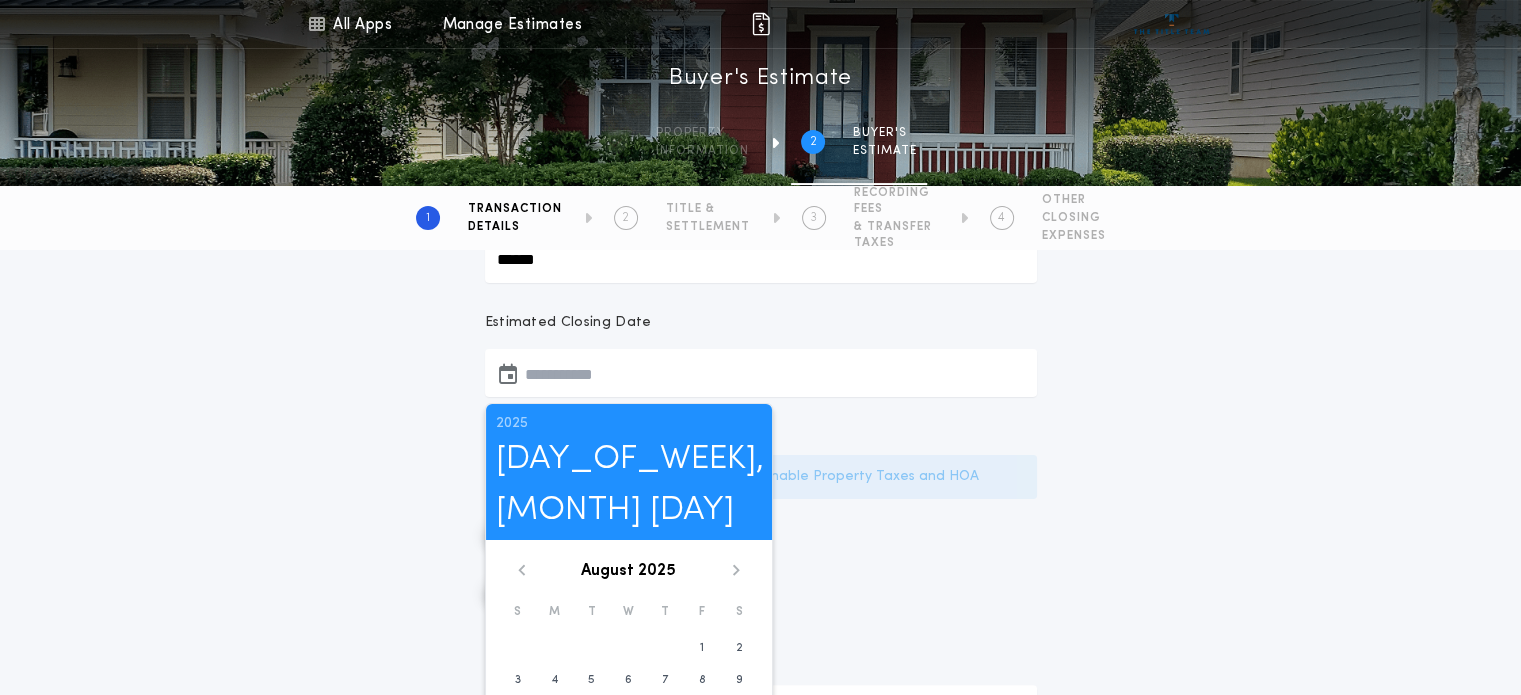 scroll, scrollTop: 600, scrollLeft: 0, axis: vertical 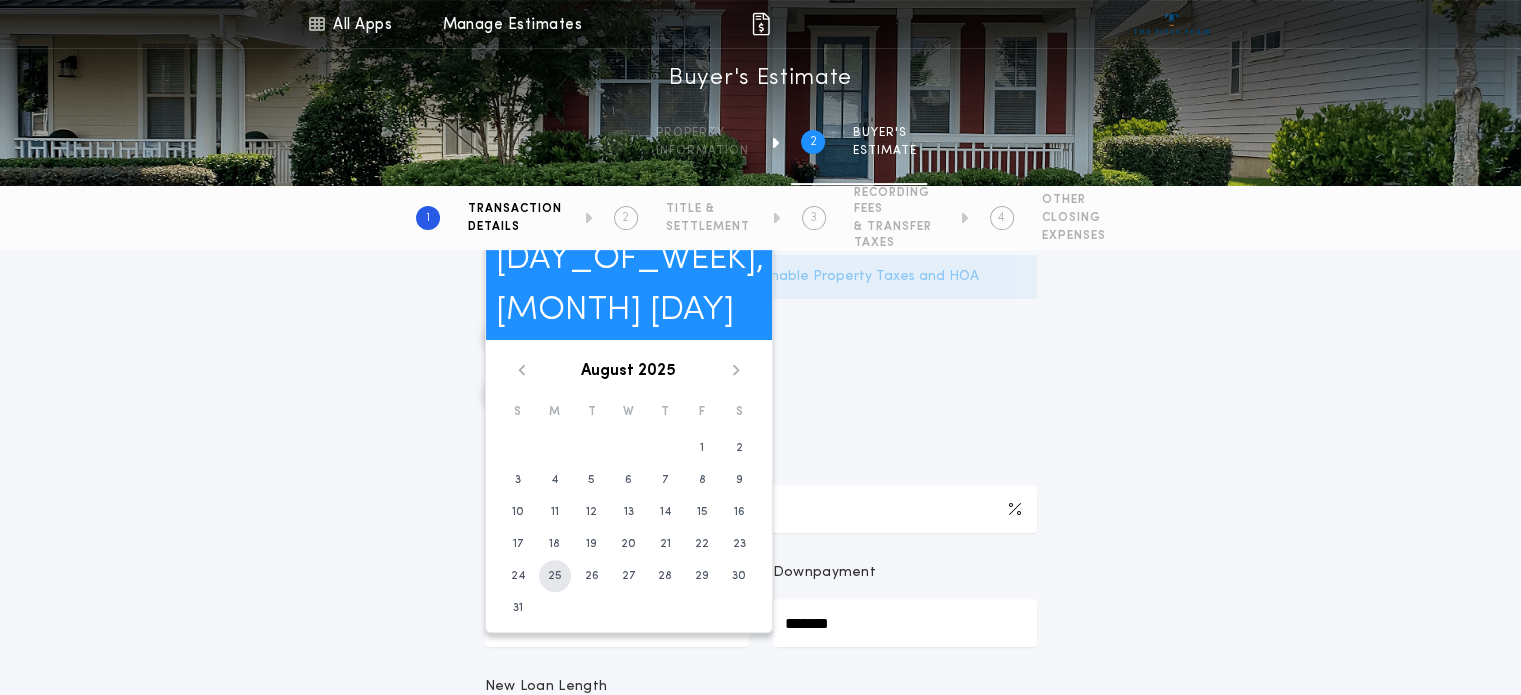click on "25" at bounding box center [555, 576] 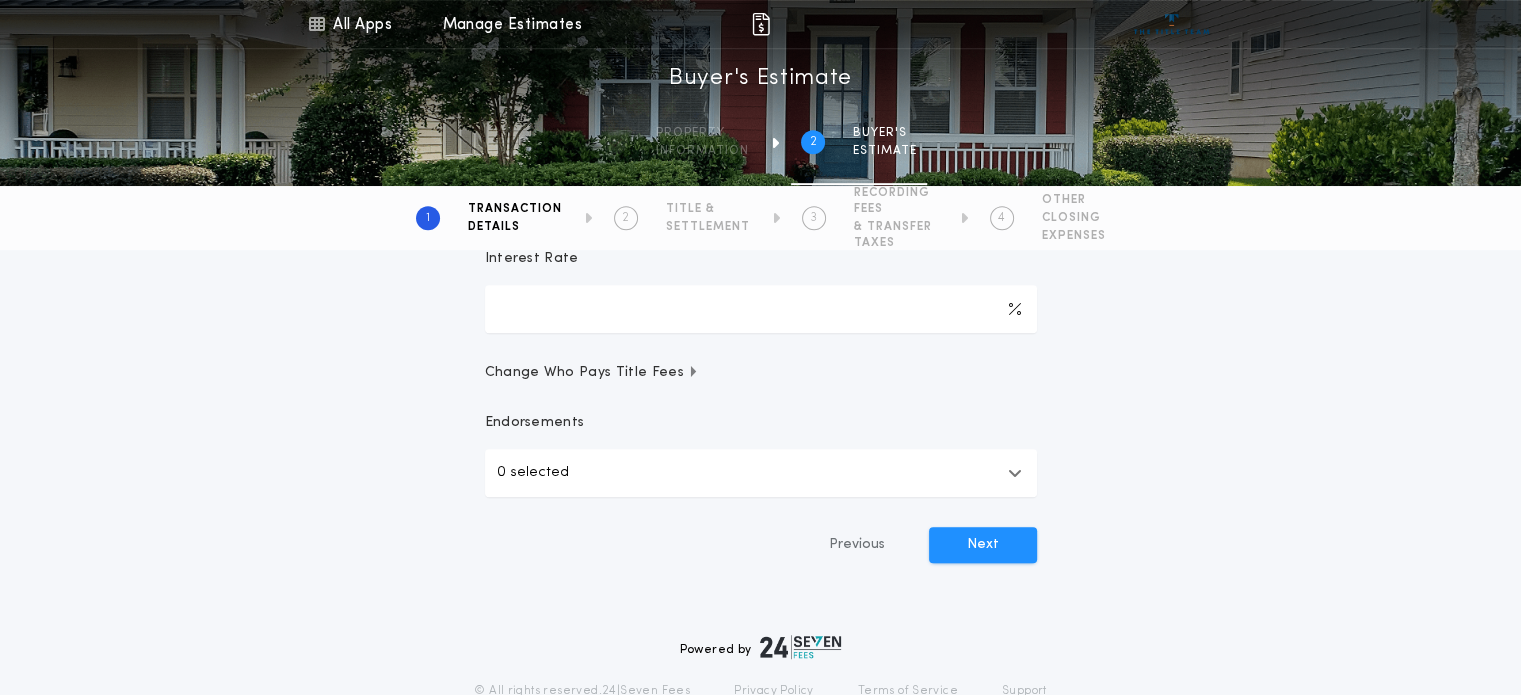scroll, scrollTop: 1144, scrollLeft: 0, axis: vertical 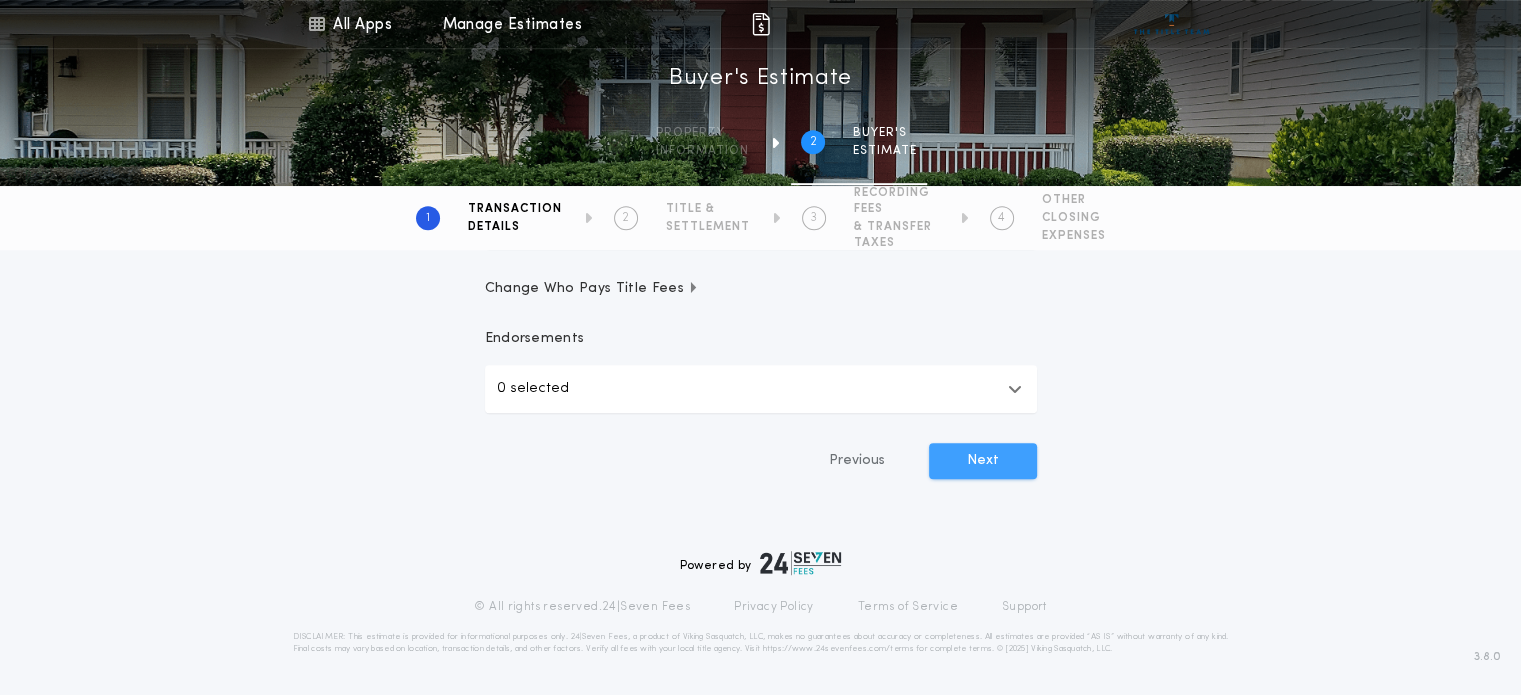 click on "Next" at bounding box center (983, 461) 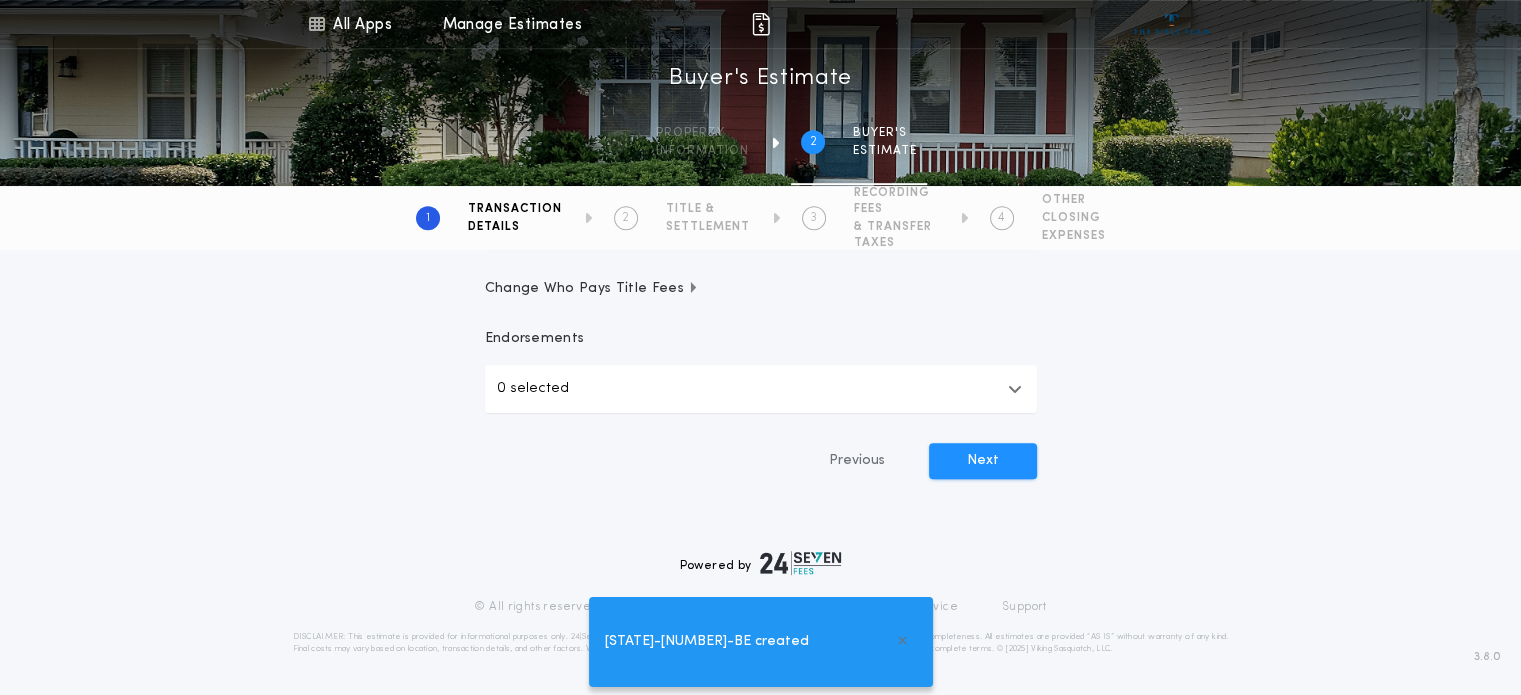 type on "****" 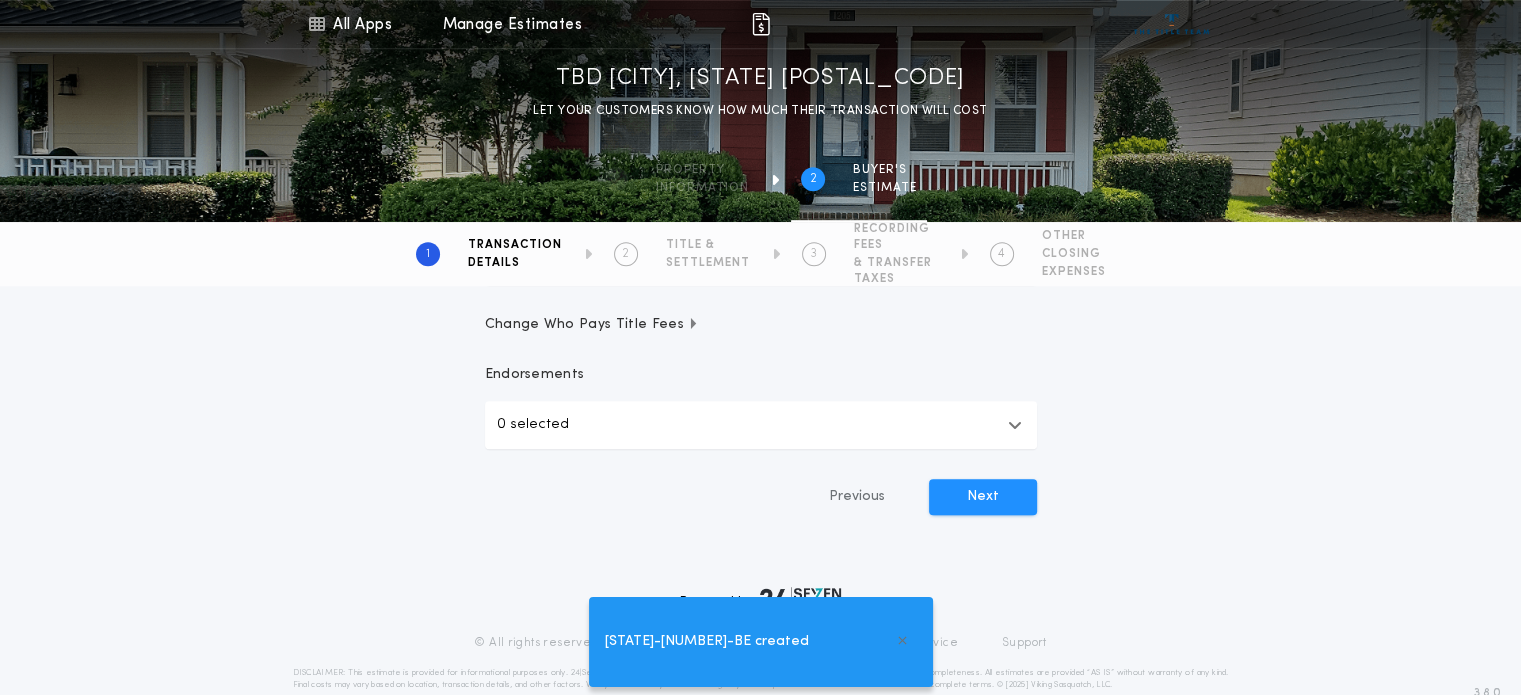 scroll, scrollTop: 1180, scrollLeft: 0, axis: vertical 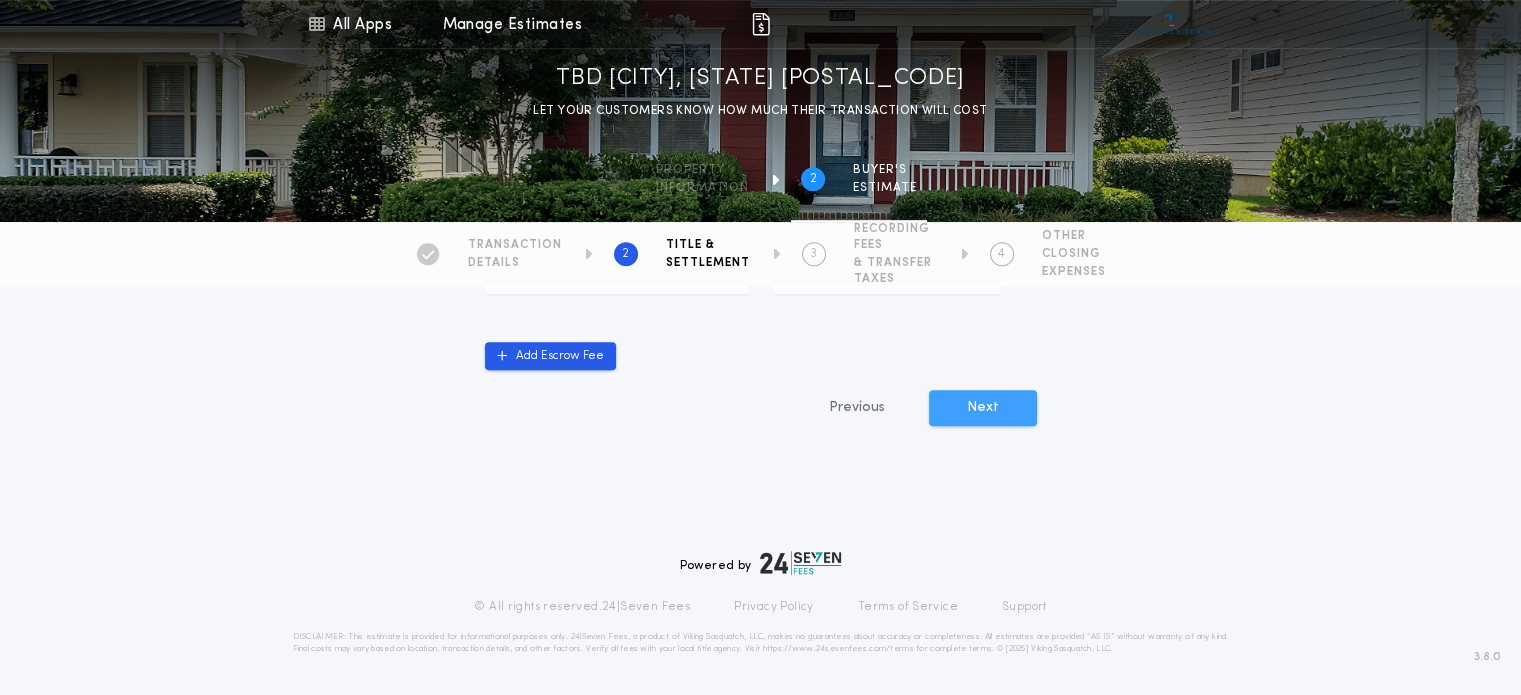 click on "Next" at bounding box center (983, 408) 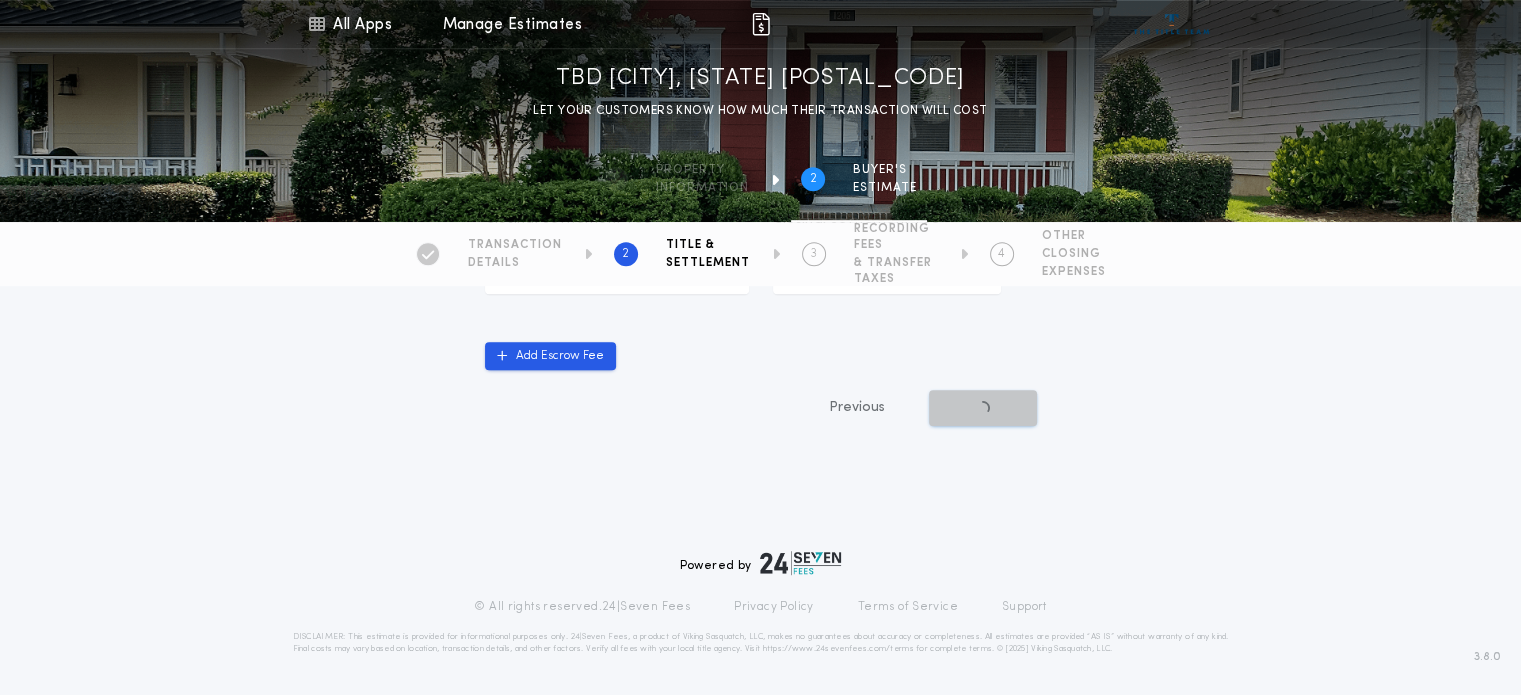 scroll, scrollTop: 0, scrollLeft: 0, axis: both 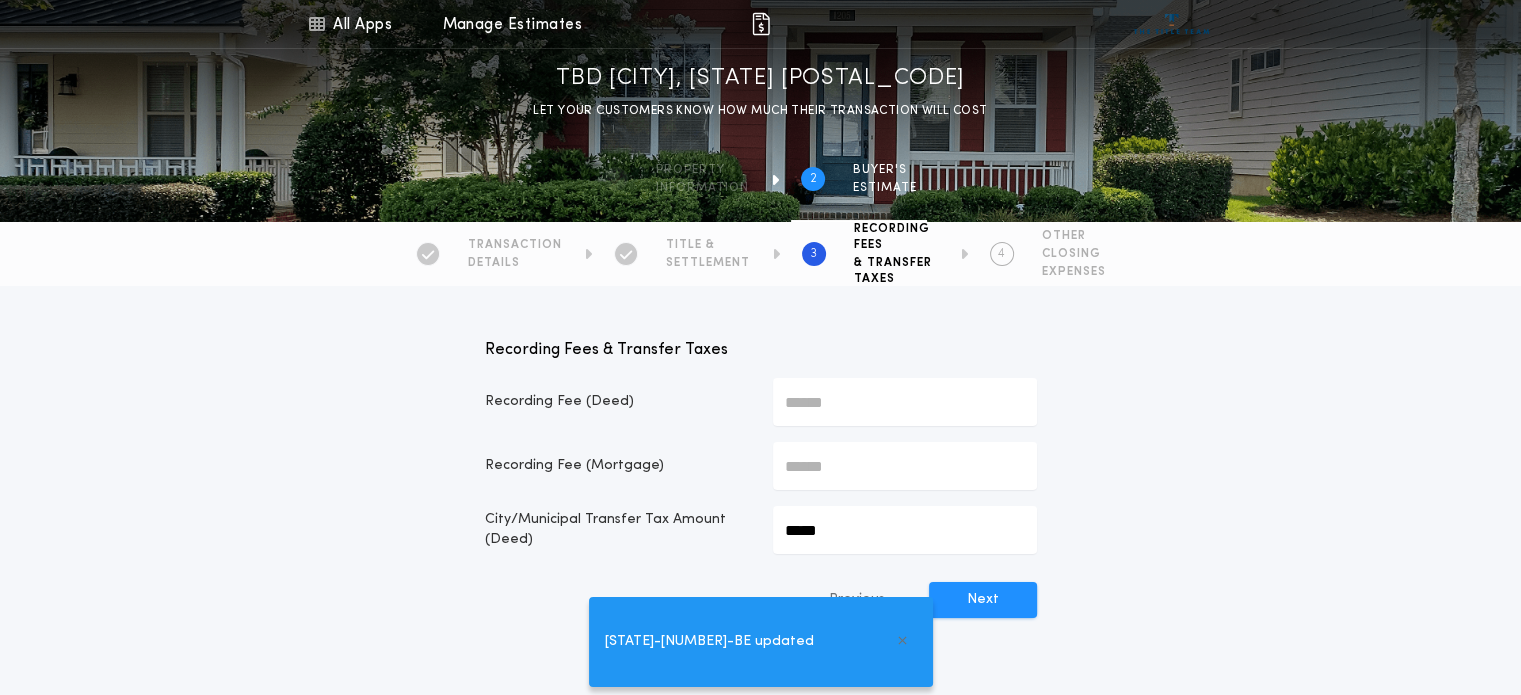 click on "[STATE]-[NUMBER]-BE updated" at bounding box center (760, 642) 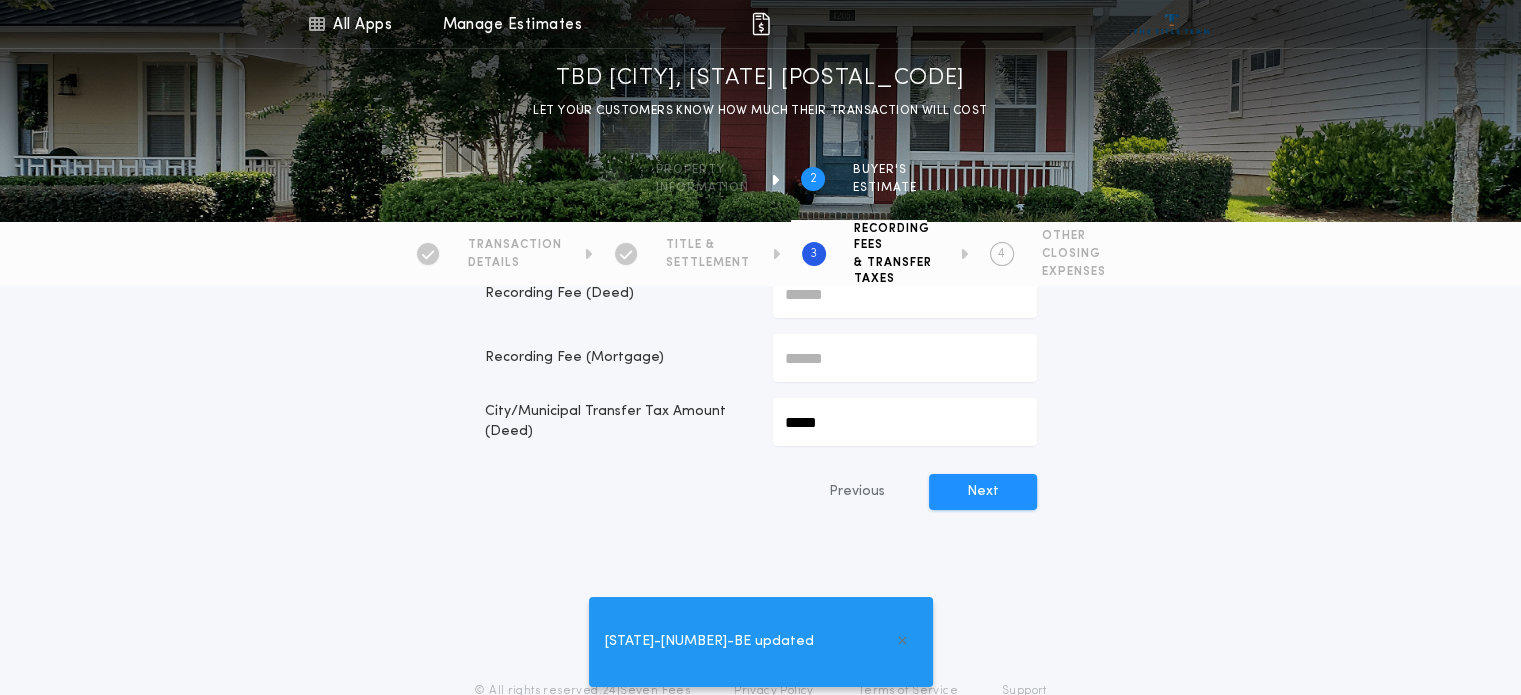 scroll, scrollTop: 192, scrollLeft: 0, axis: vertical 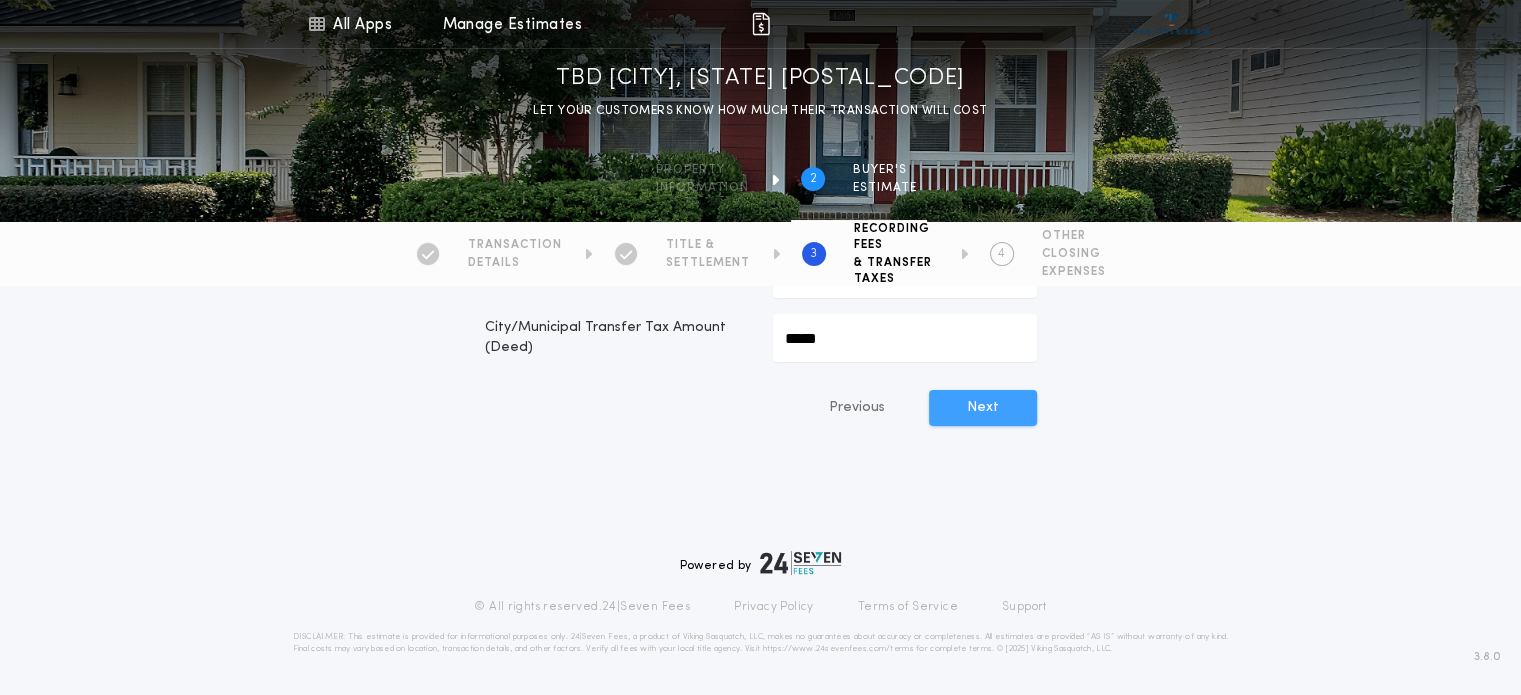 click on "Next" at bounding box center (983, 408) 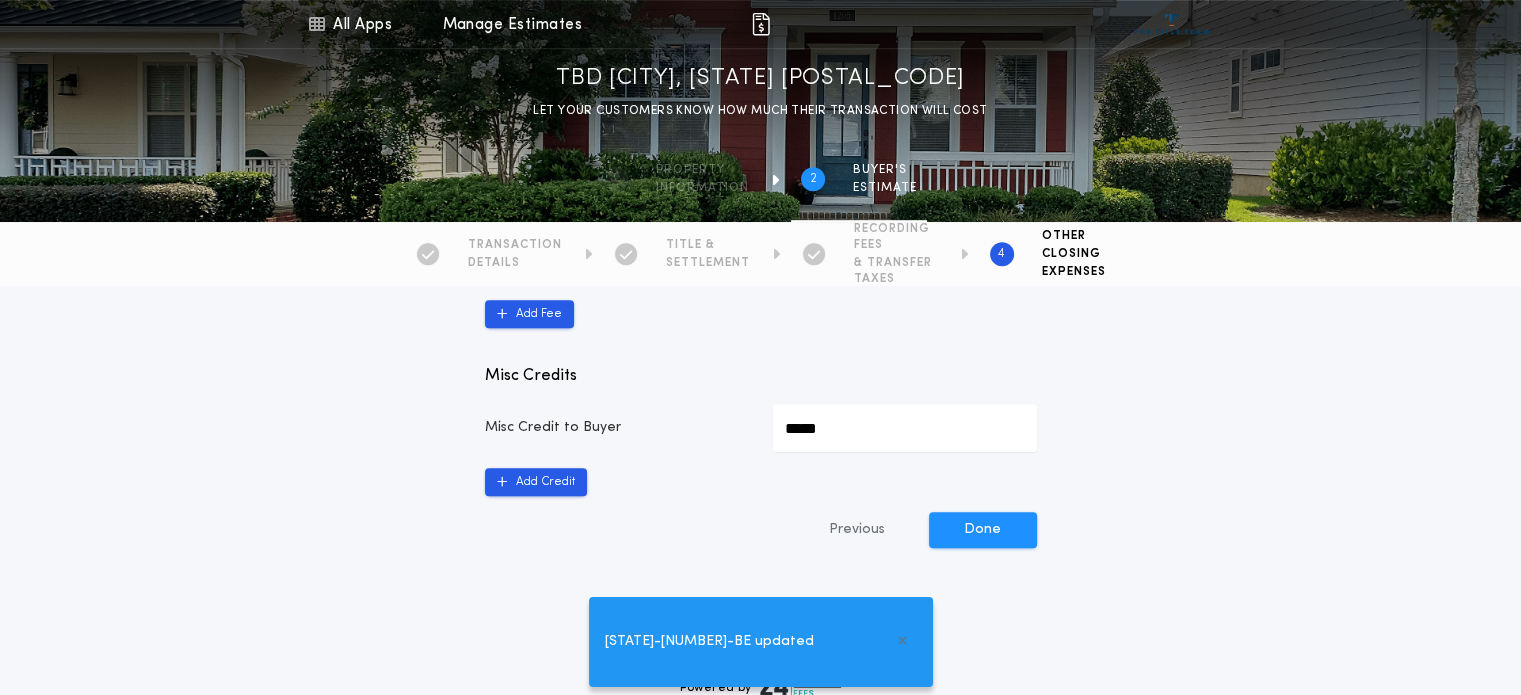 scroll, scrollTop: 1228, scrollLeft: 0, axis: vertical 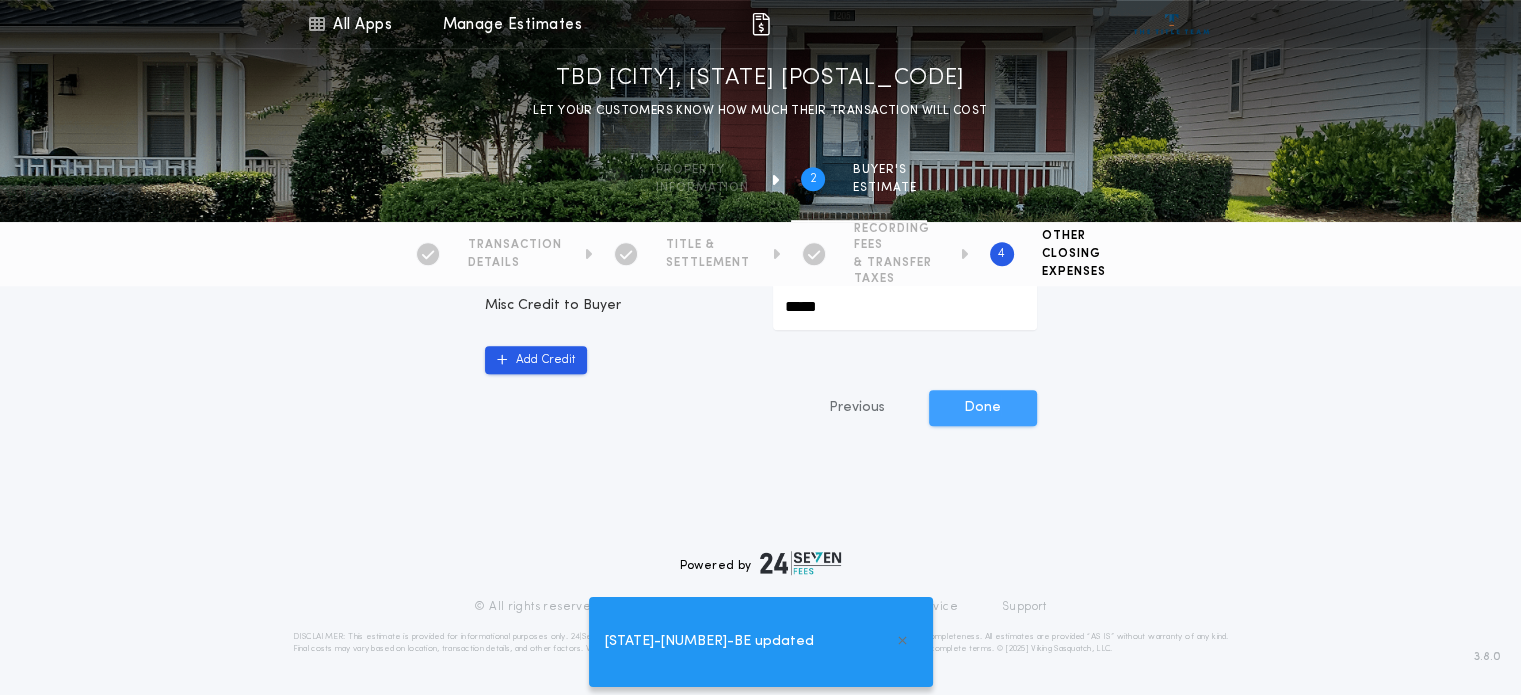 click on "Done" at bounding box center (983, 408) 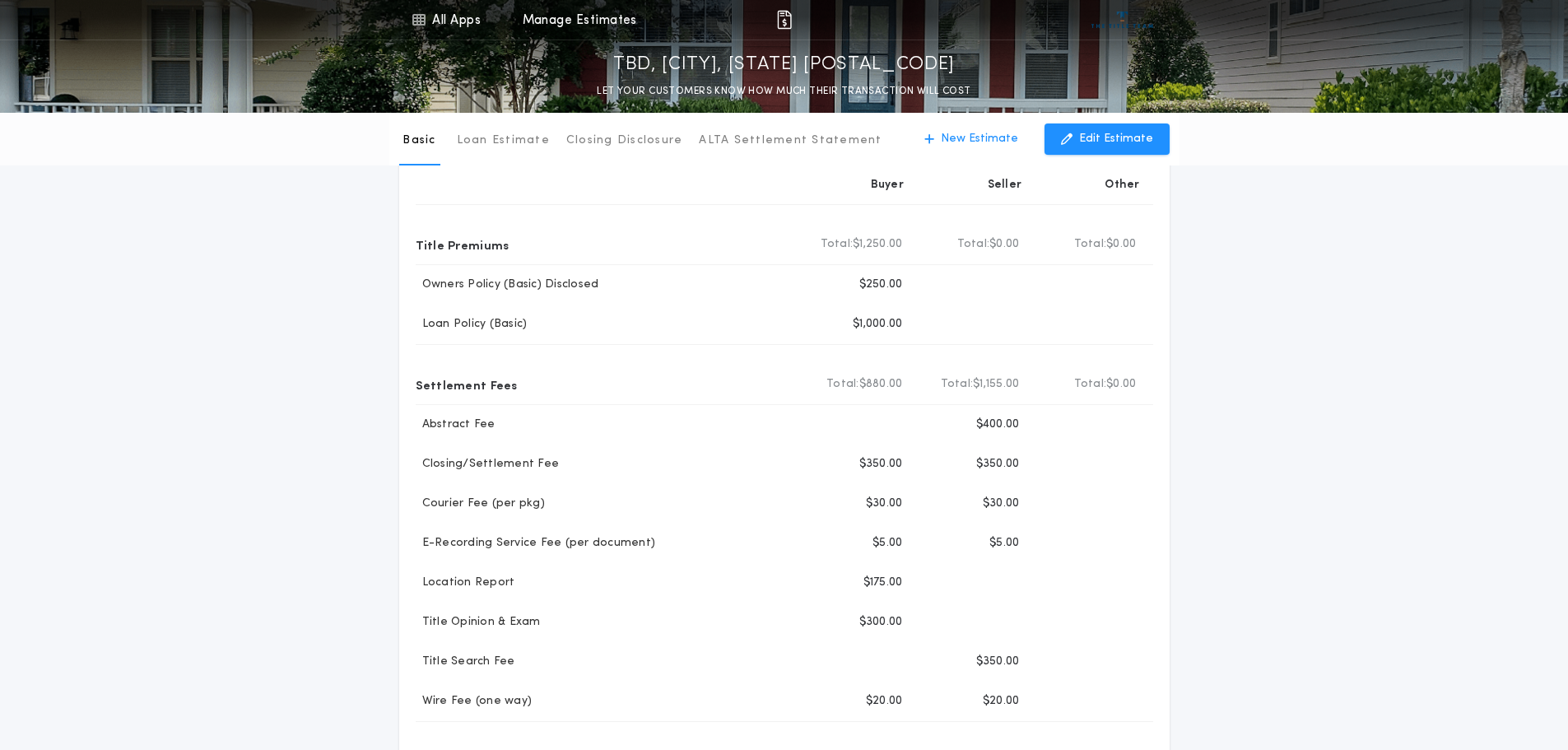 scroll, scrollTop: 82, scrollLeft: 0, axis: vertical 